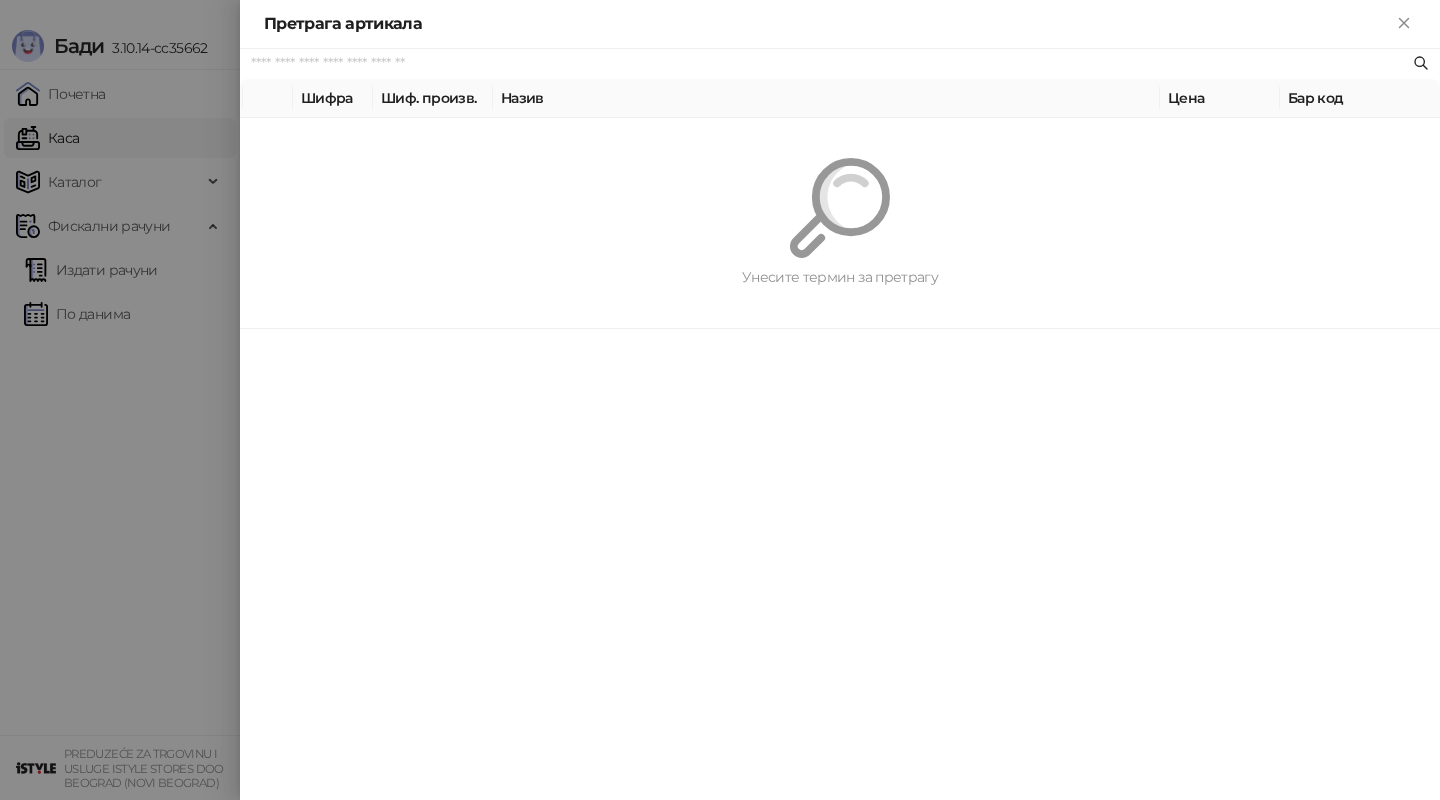 scroll, scrollTop: 0, scrollLeft: 0, axis: both 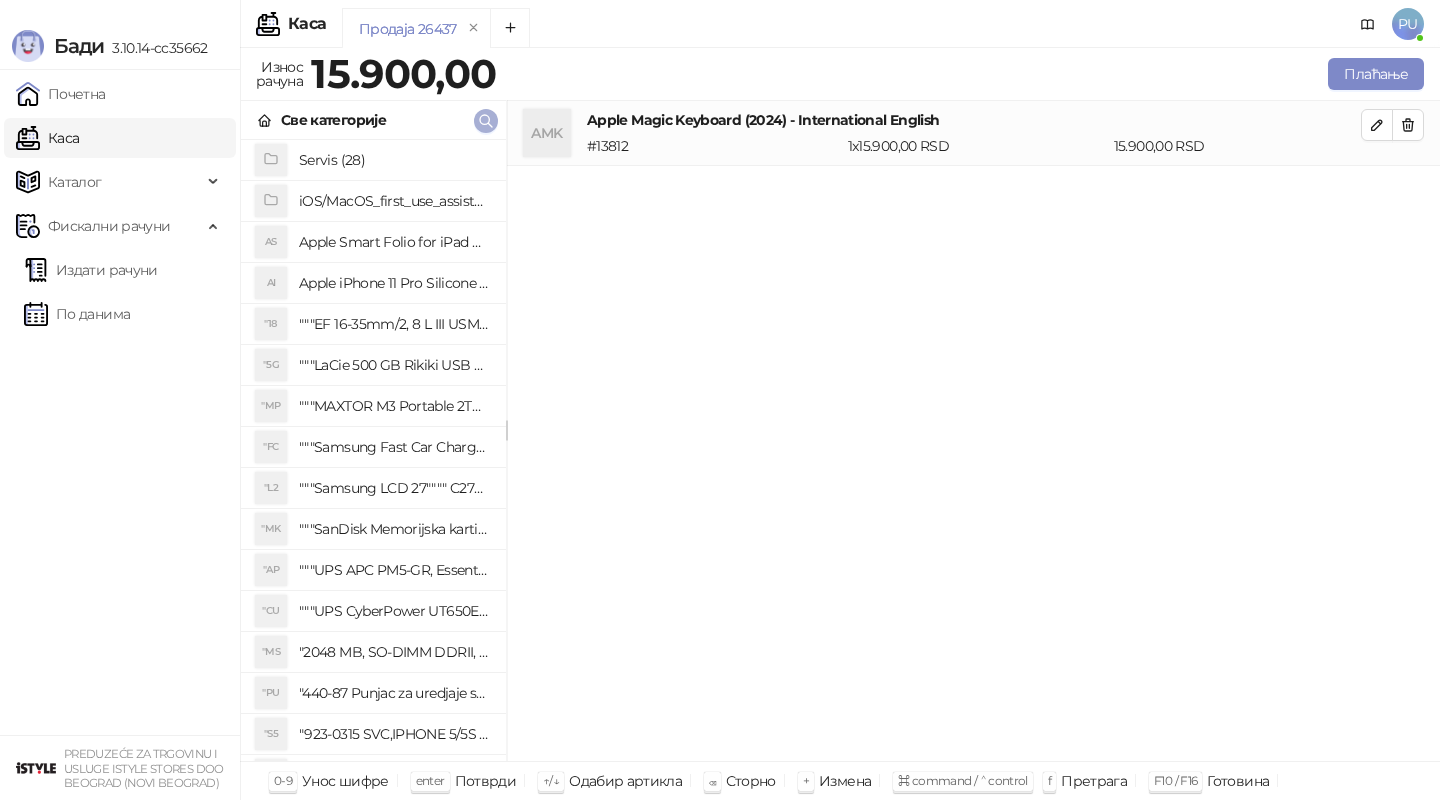 click at bounding box center [486, 121] 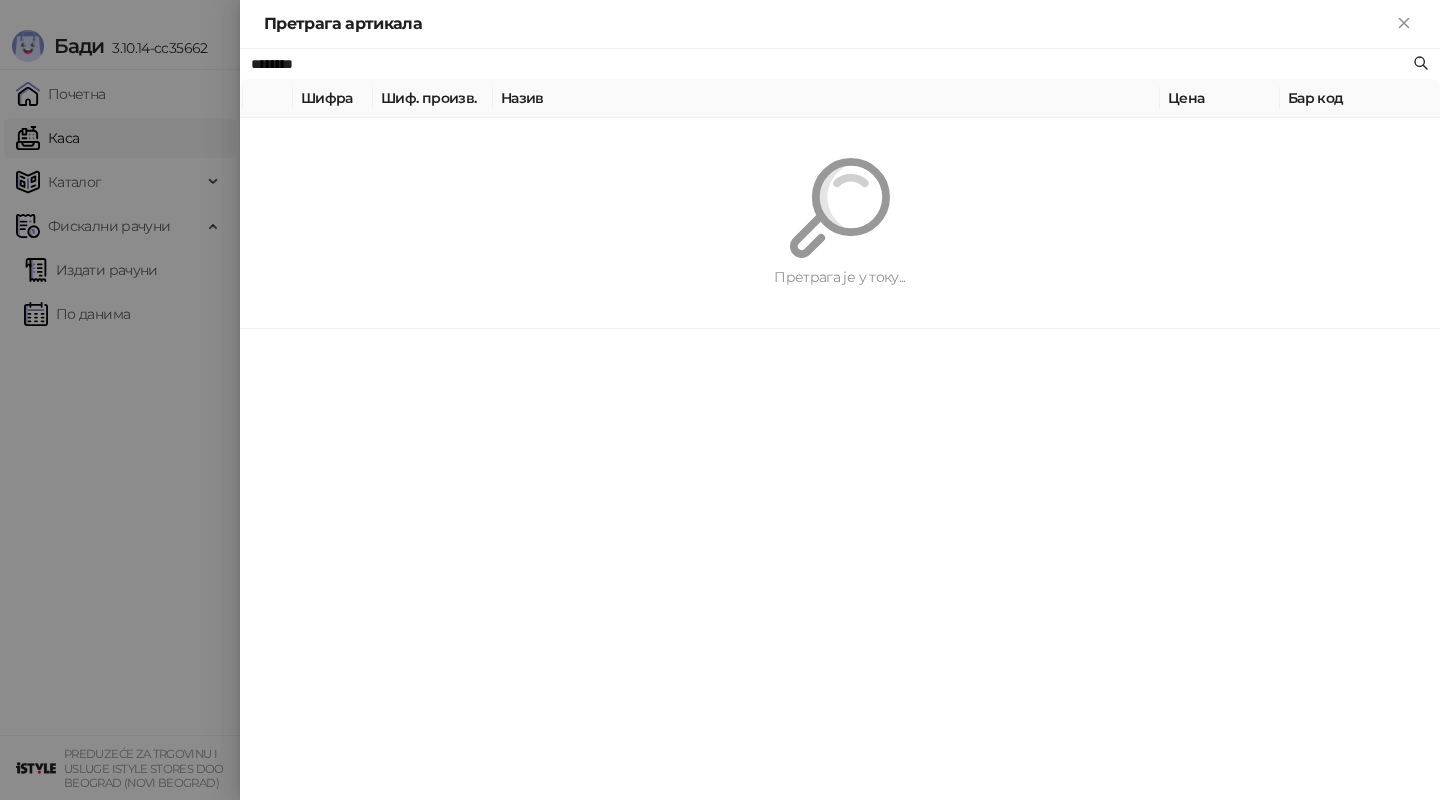 paste on "**********" 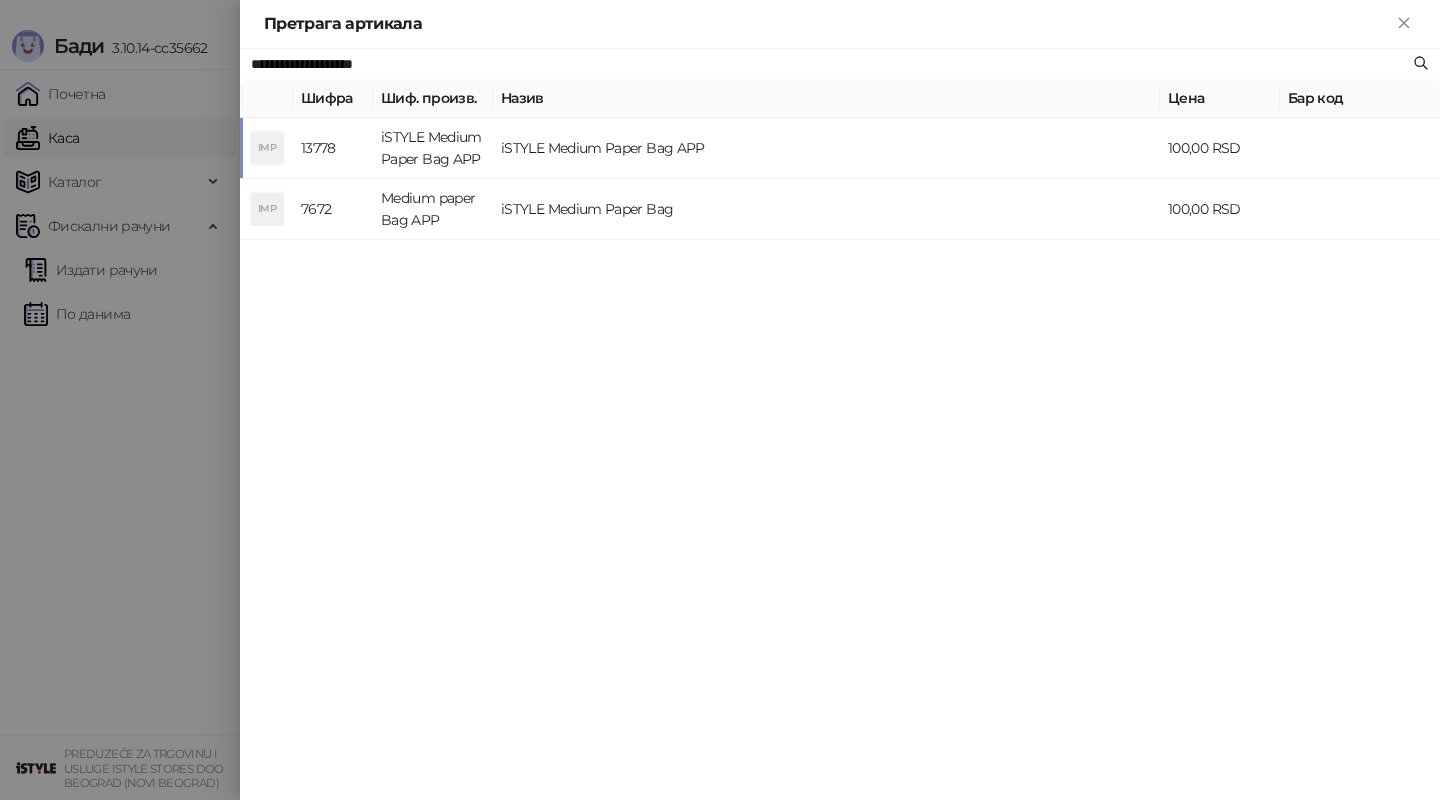 click at bounding box center (720, 400) 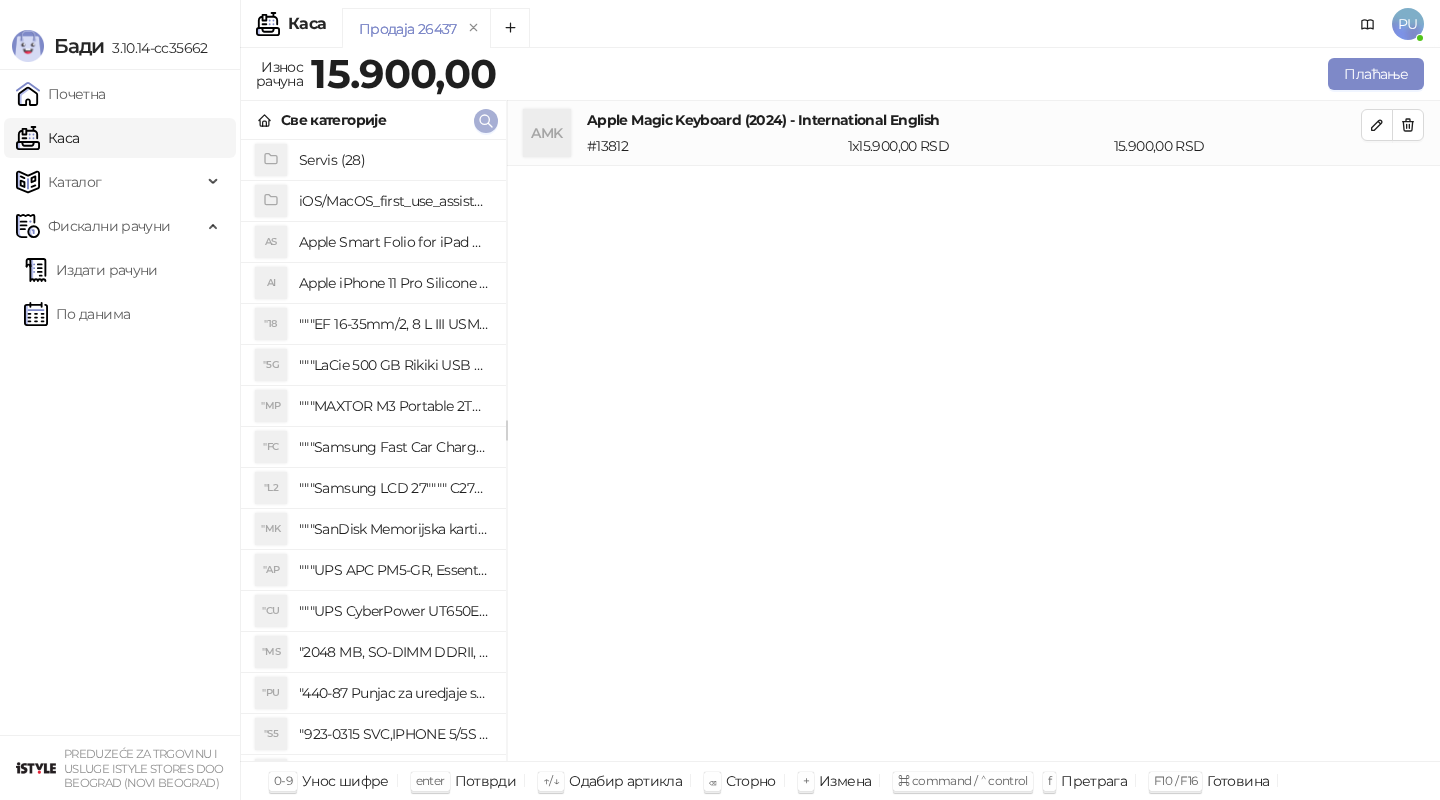 click 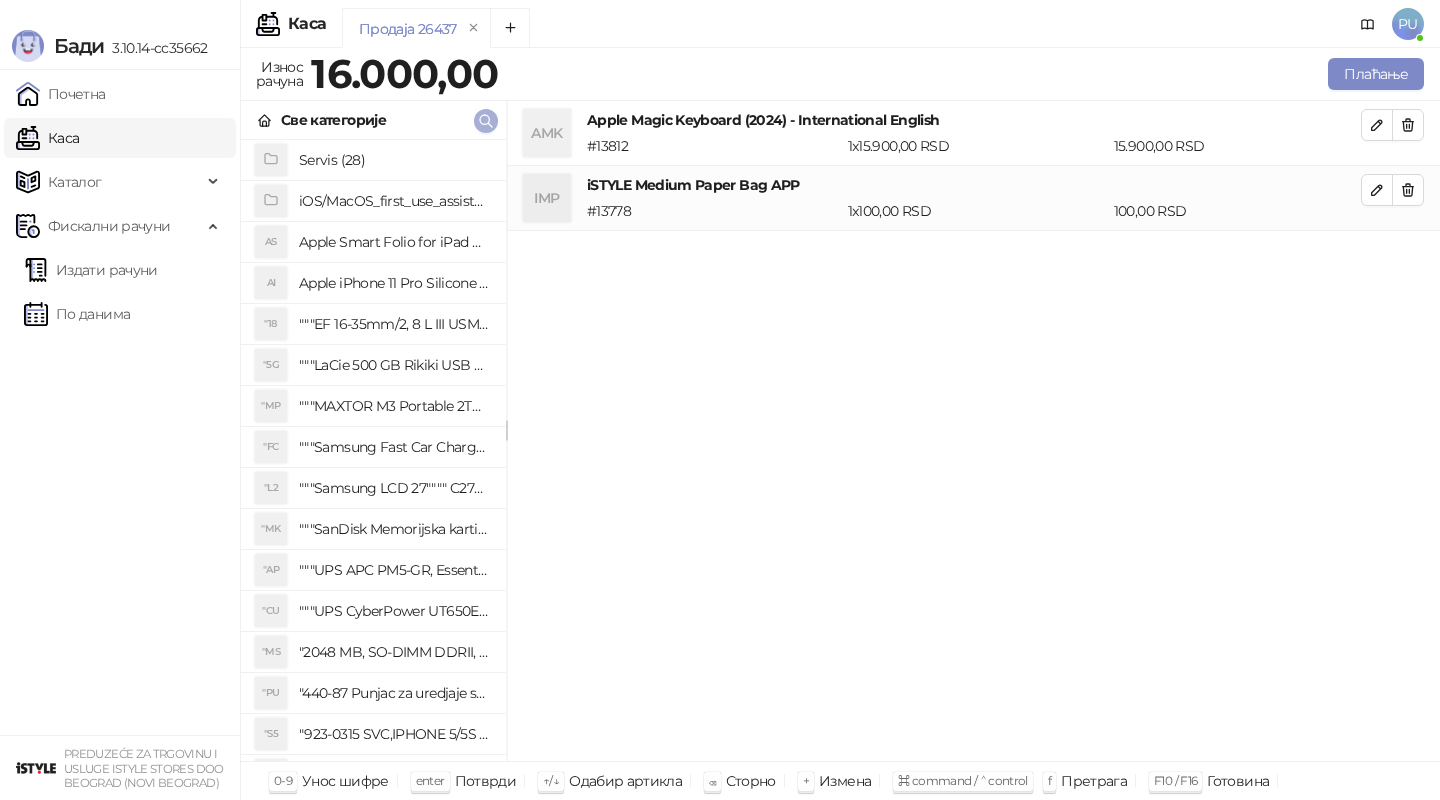 click 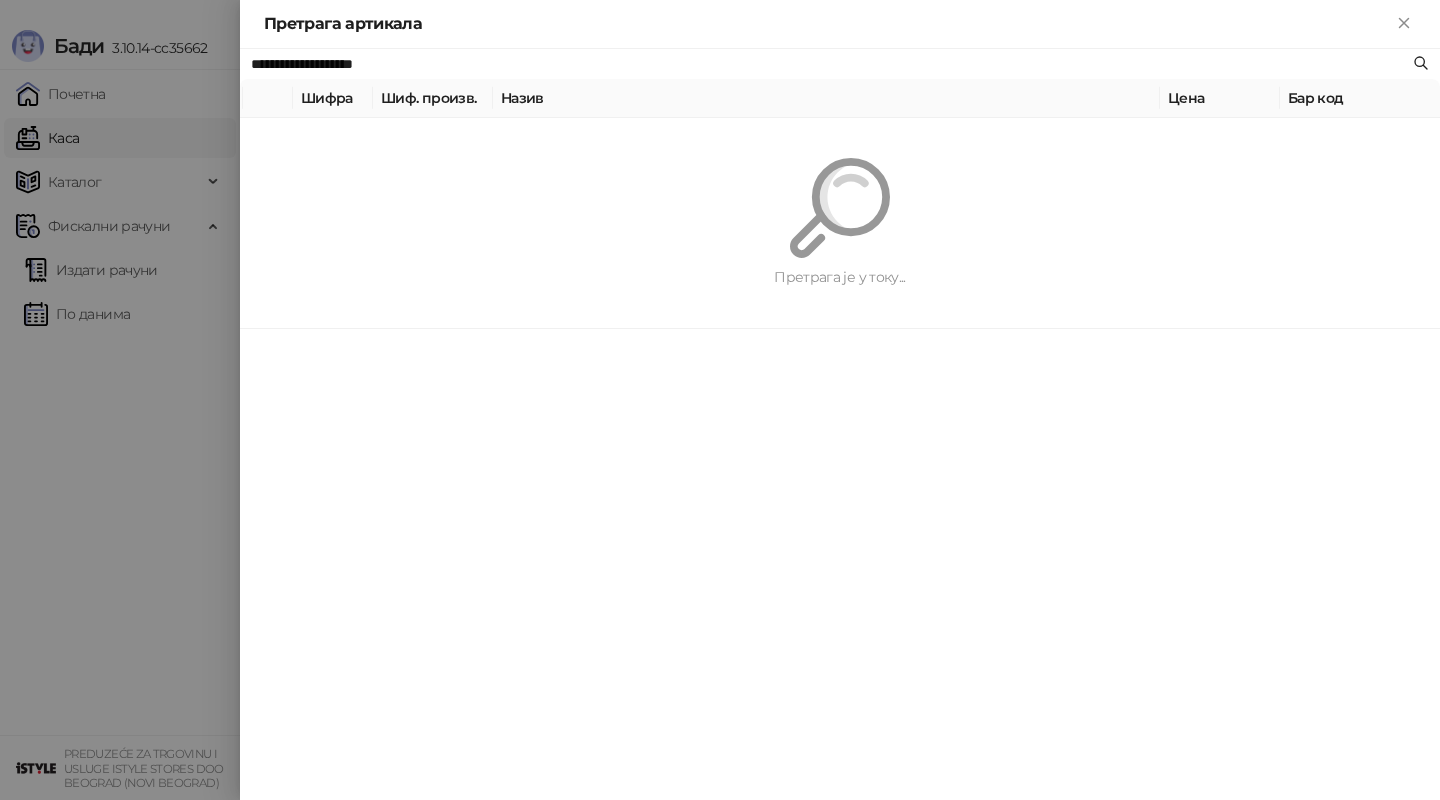 paste on "*****" 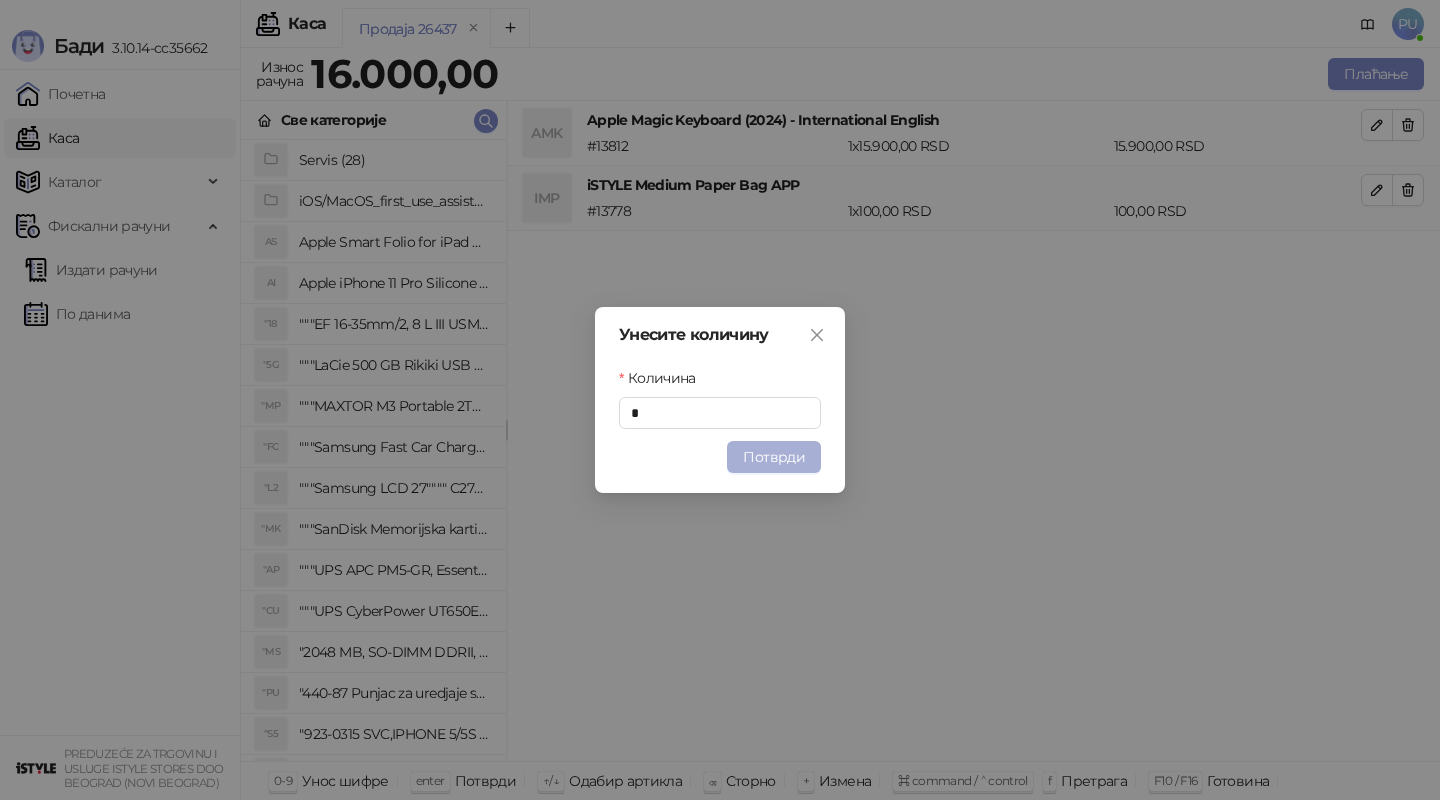 click on "Потврди" at bounding box center (774, 457) 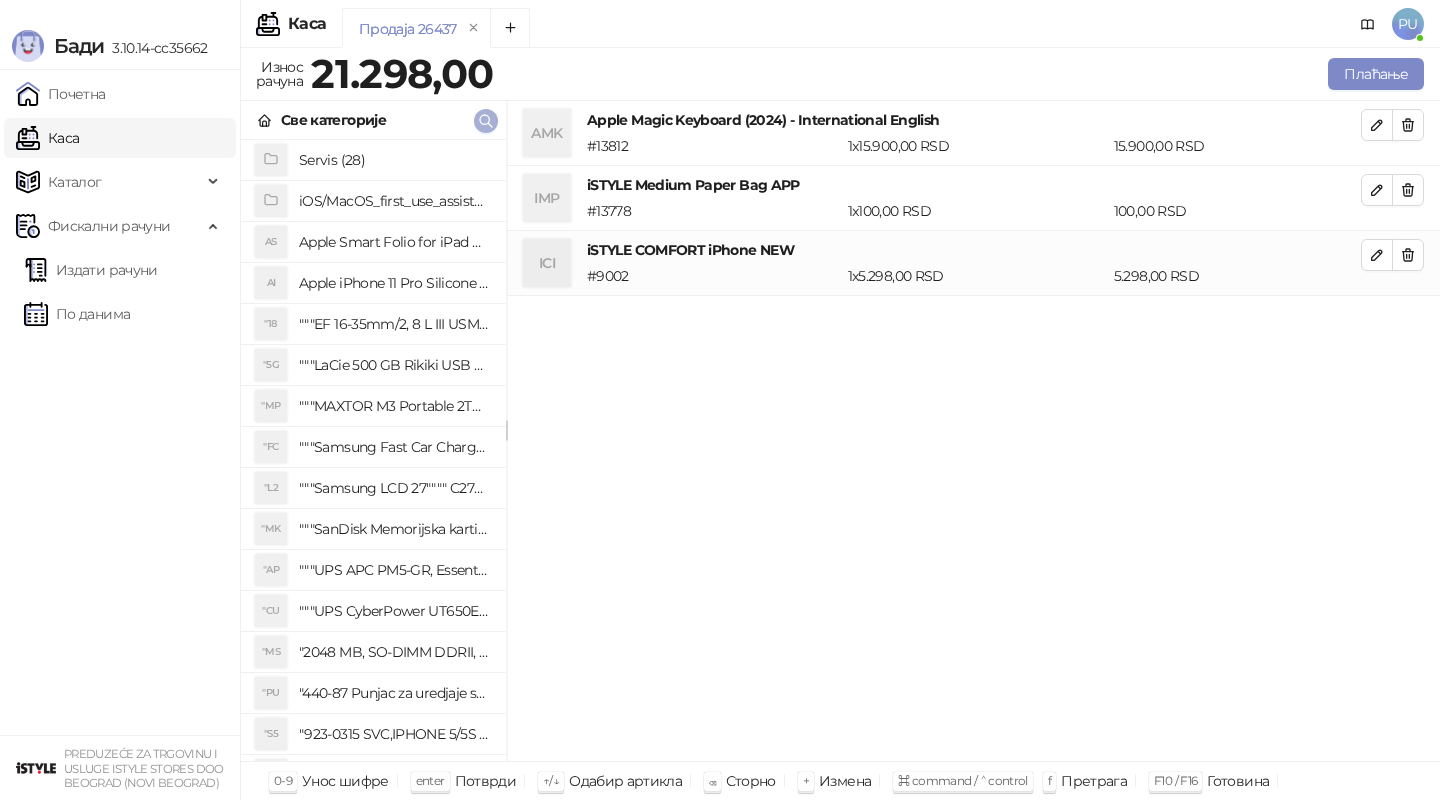 click 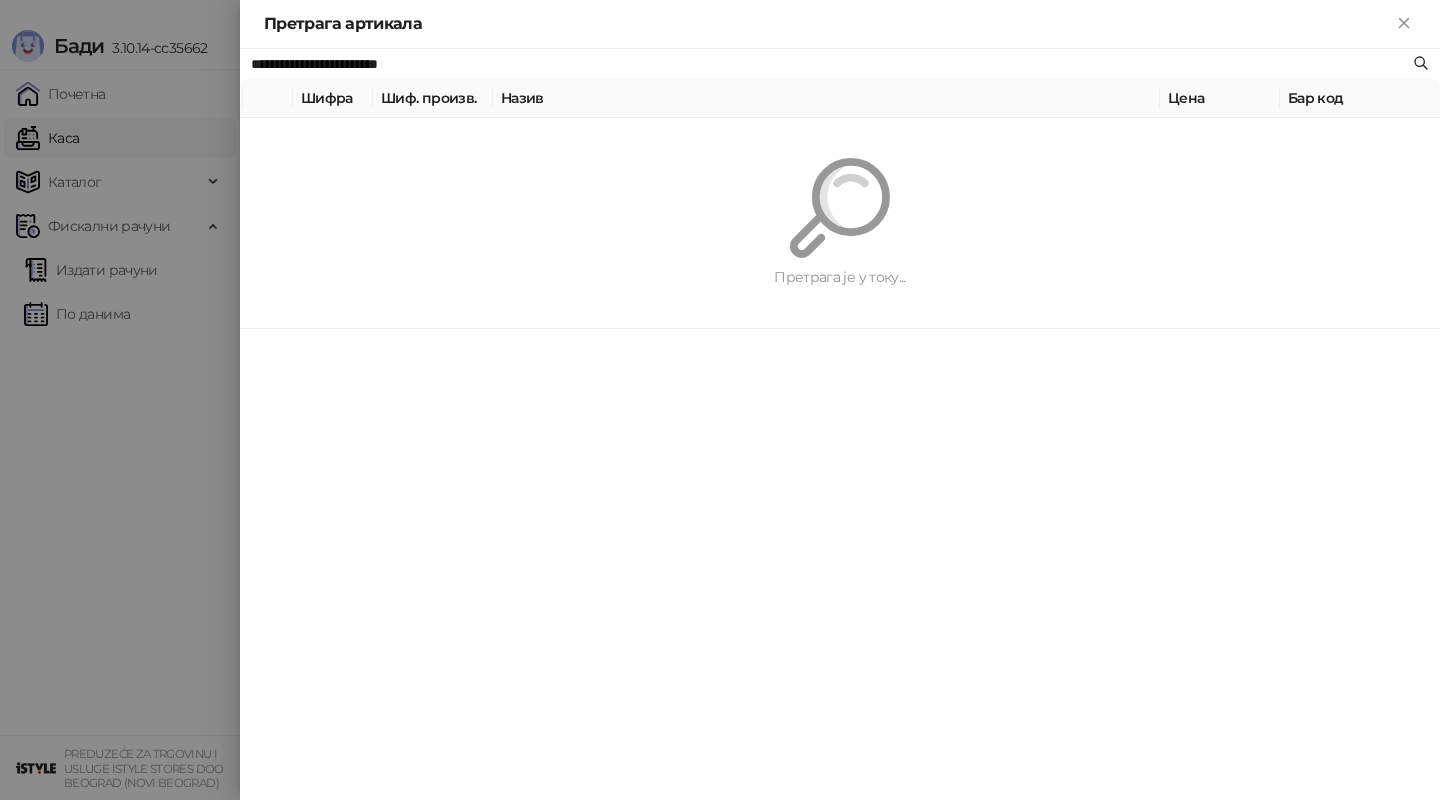 paste 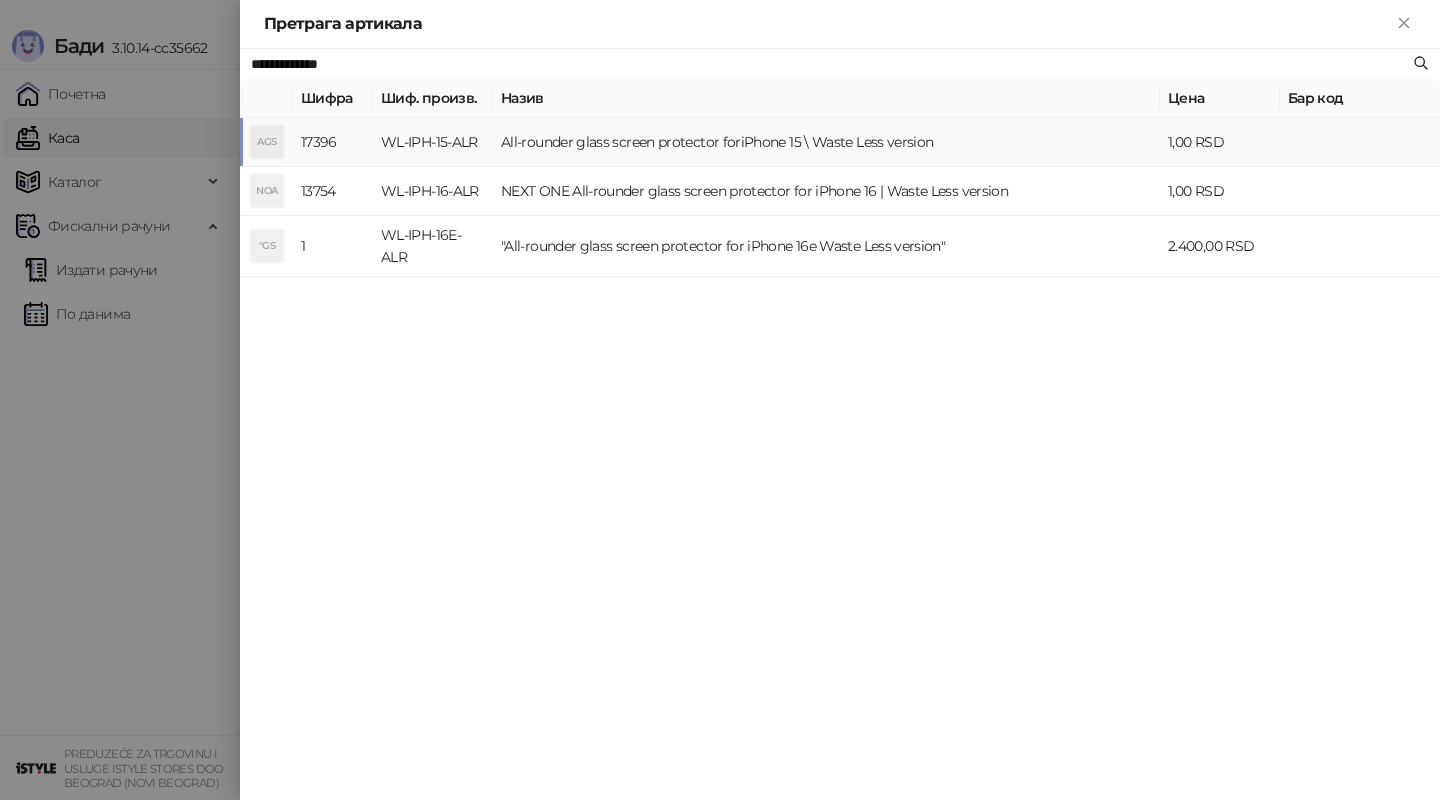 type on "**********" 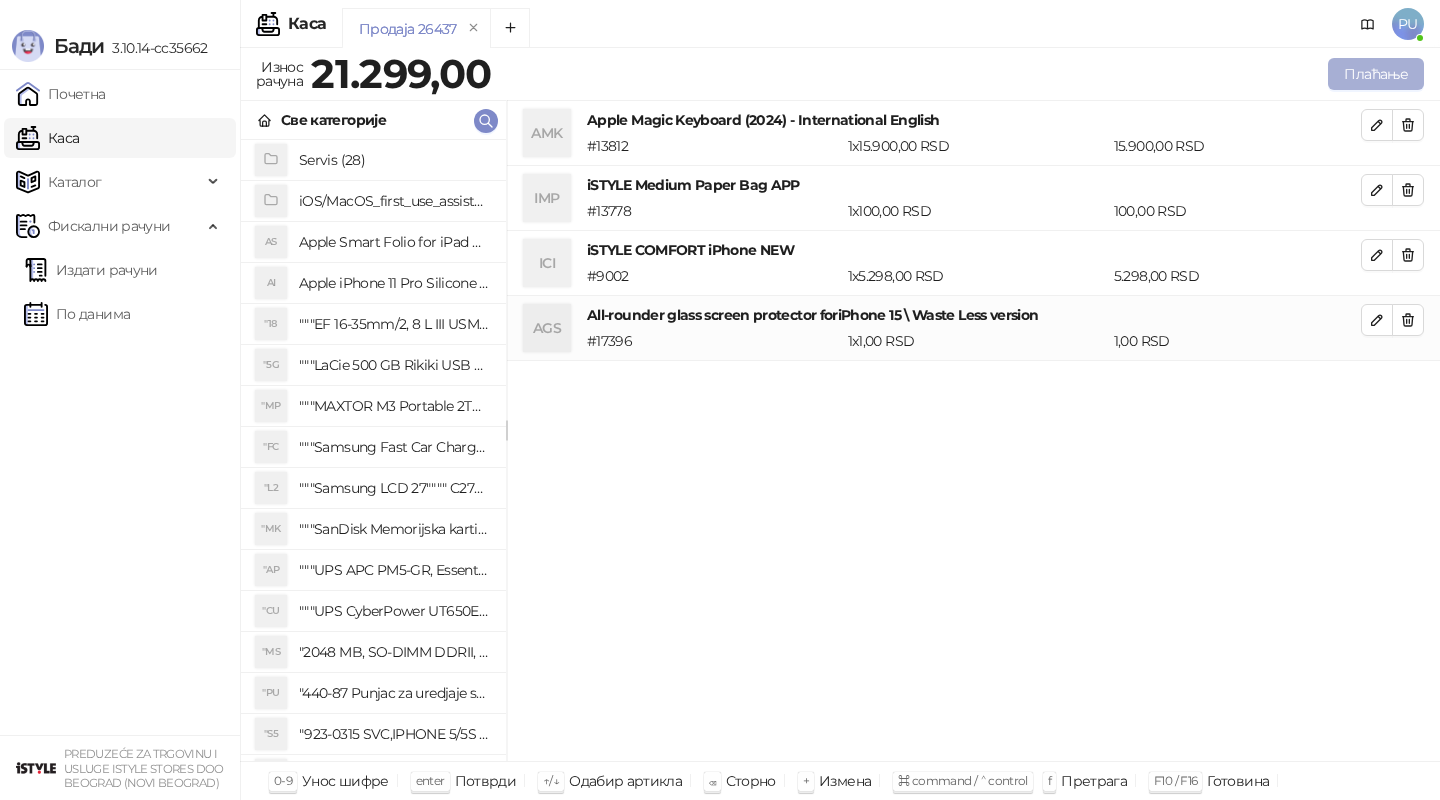 click on "Плаћање" at bounding box center (1376, 74) 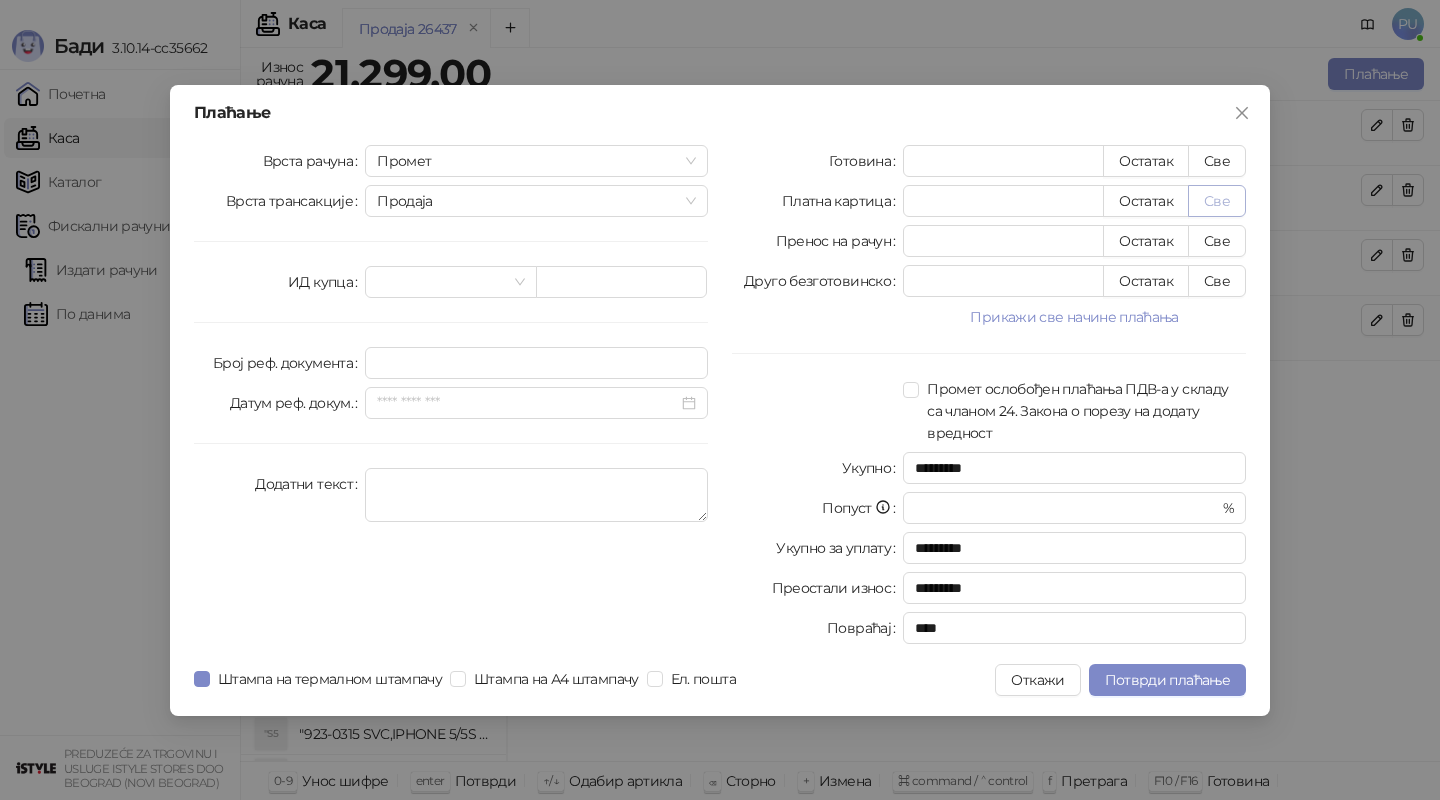 click on "Све" at bounding box center [1217, 201] 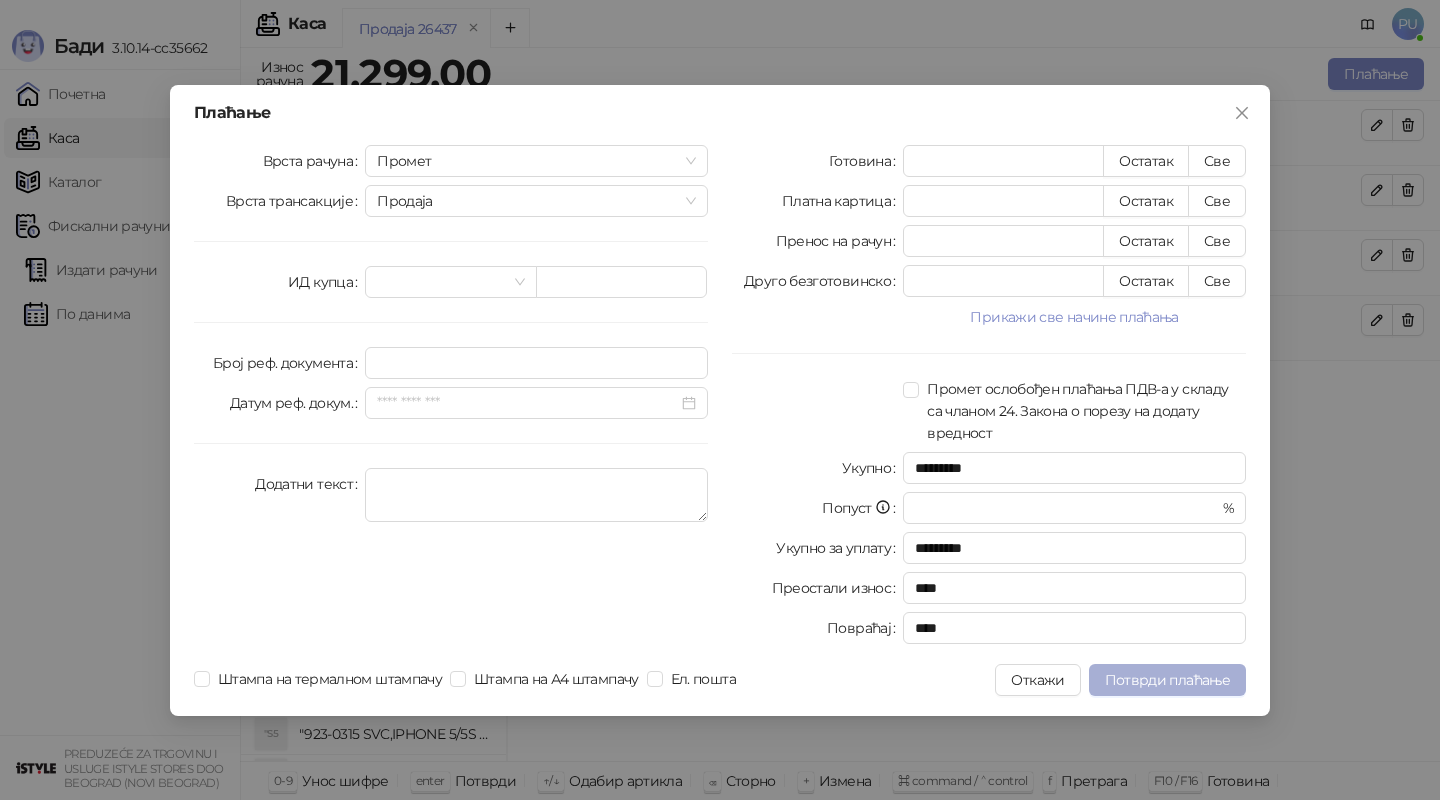 click on "Потврди плаћање" at bounding box center [1167, 680] 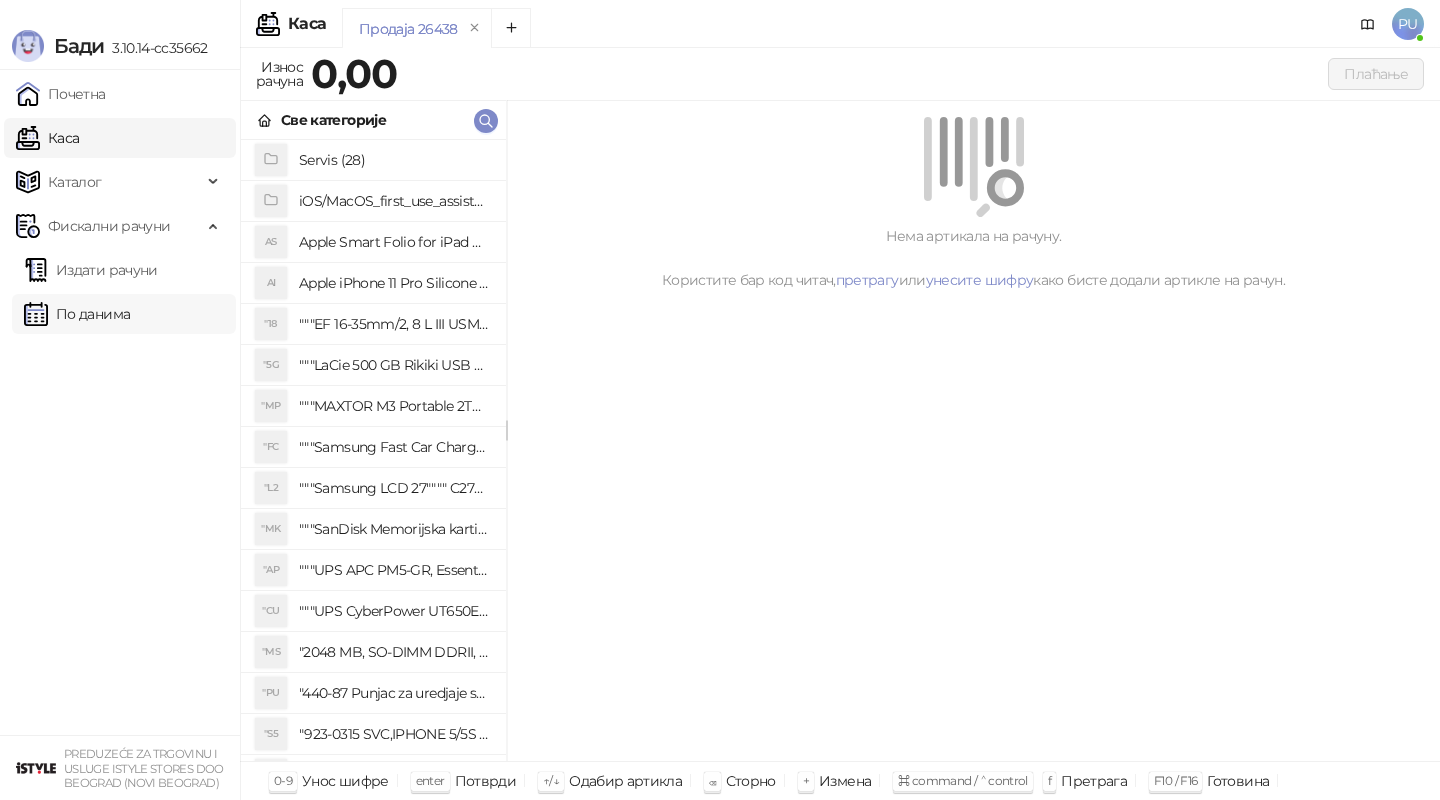 click on "По данима" at bounding box center (77, 314) 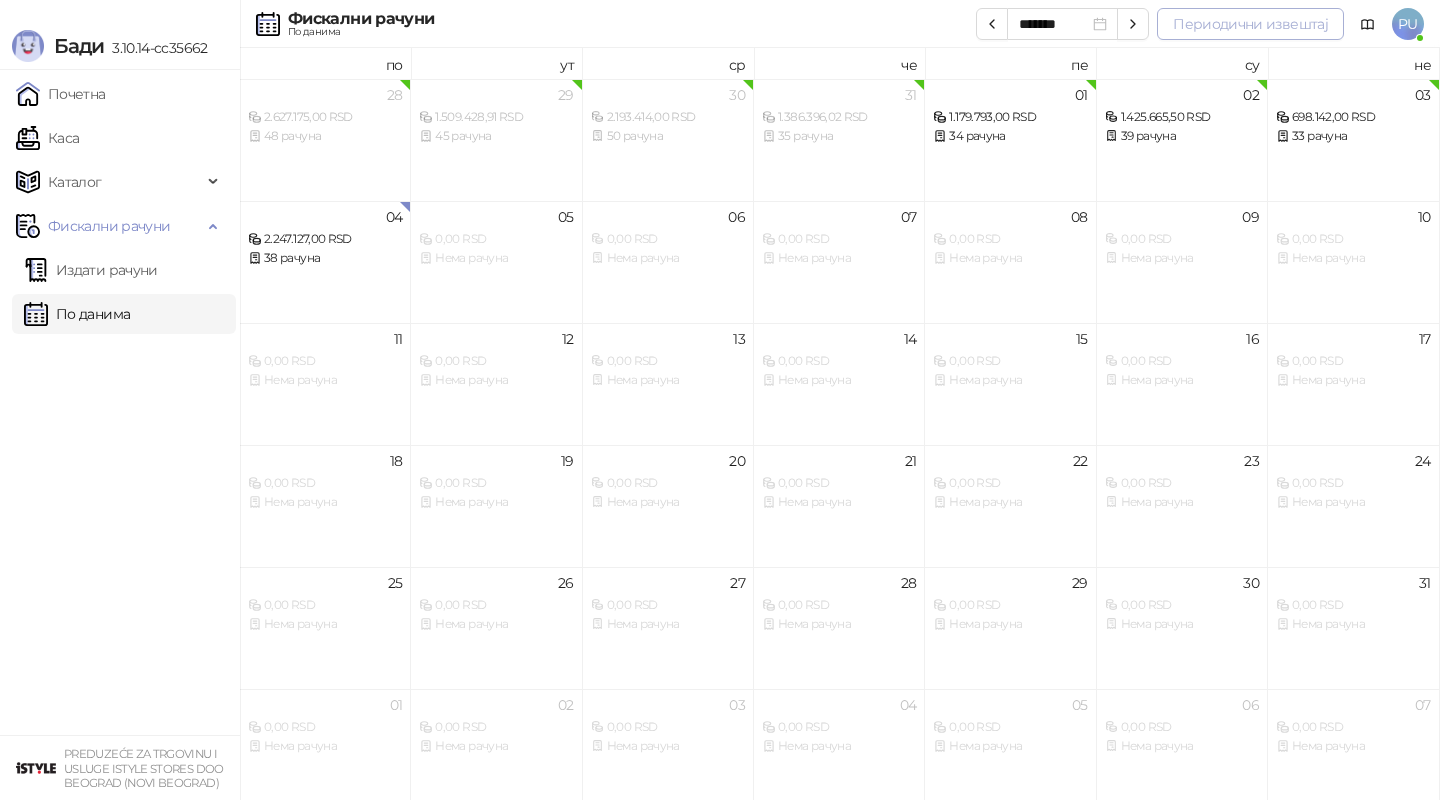 click on "Периодични извештај" at bounding box center (1250, 24) 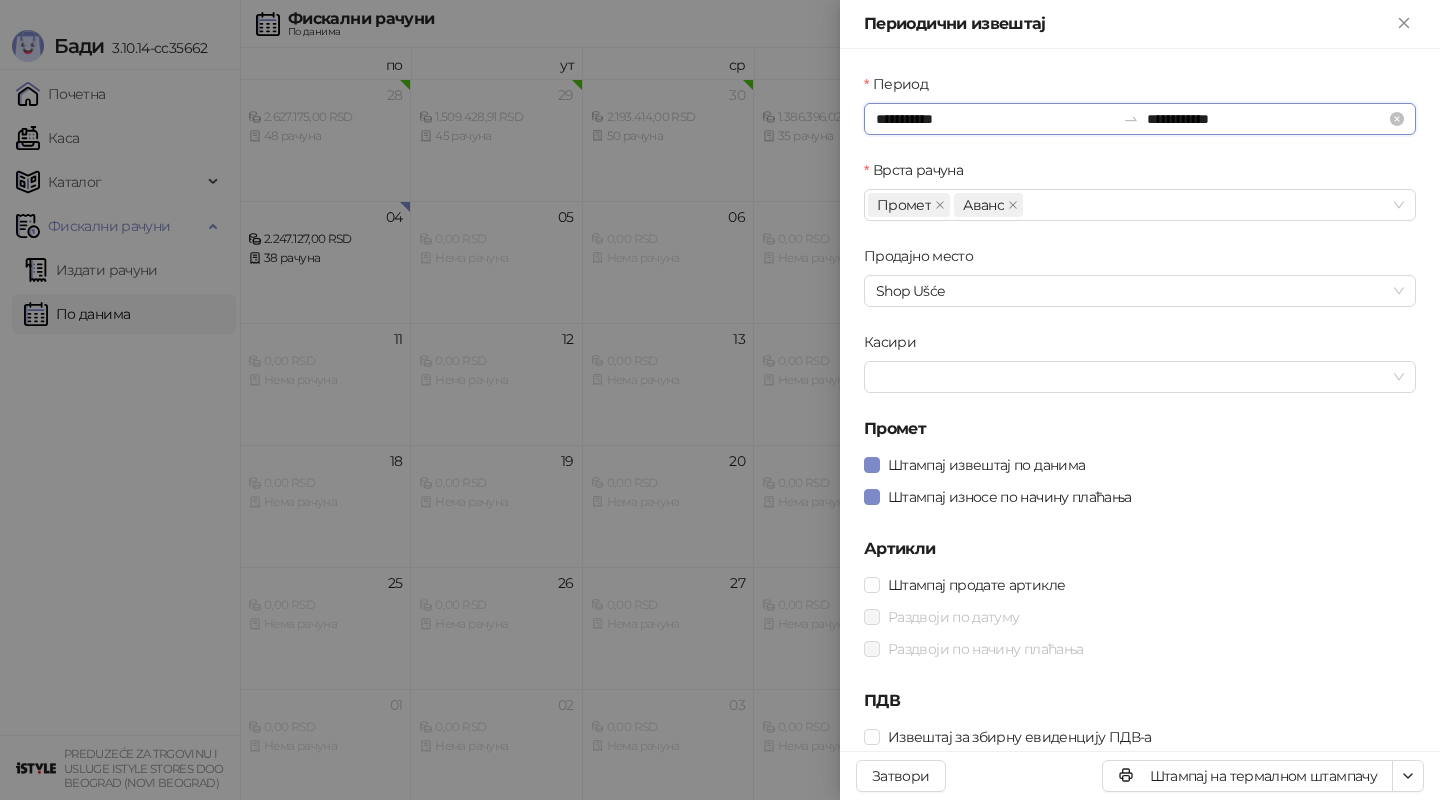 click on "**********" at bounding box center (995, 119) 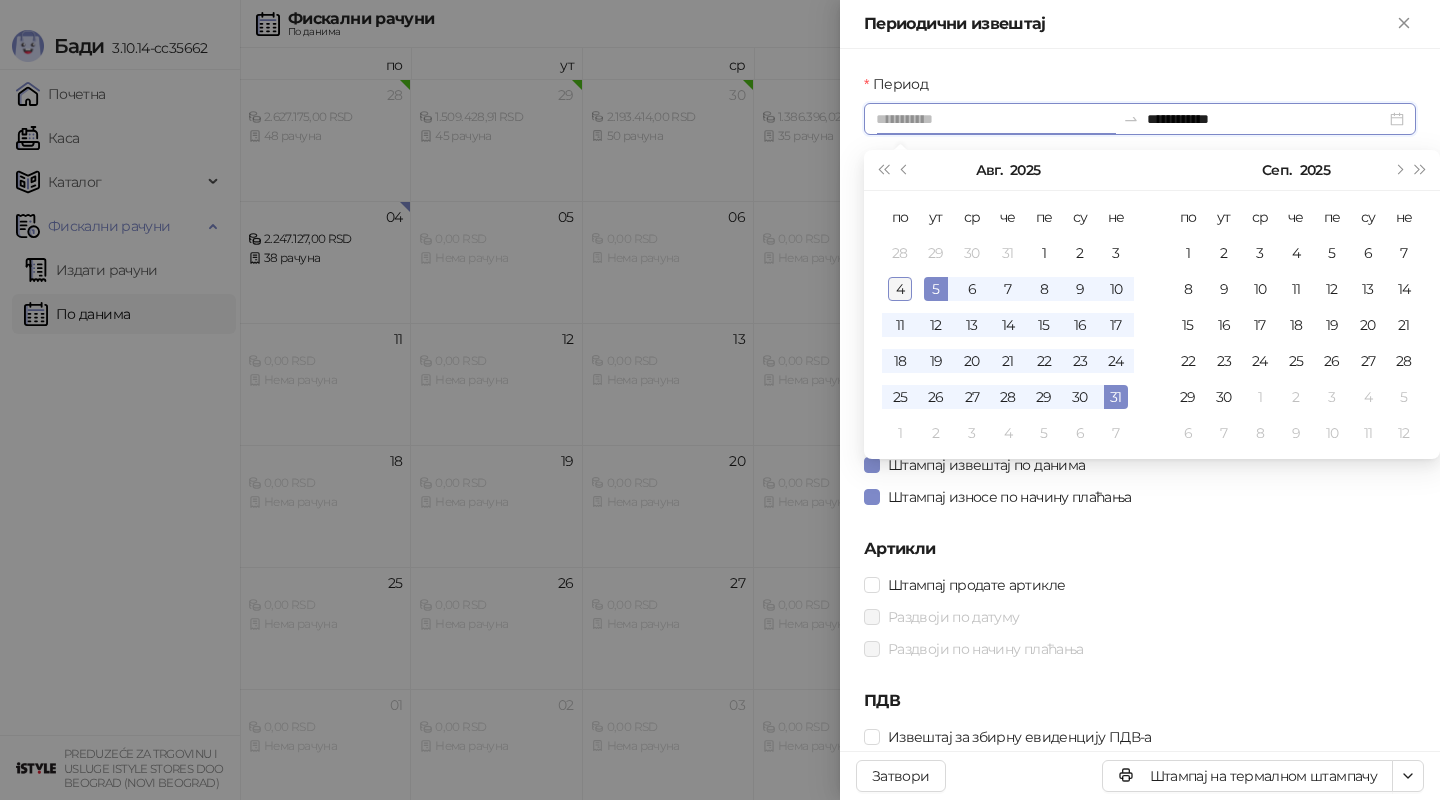 type on "**********" 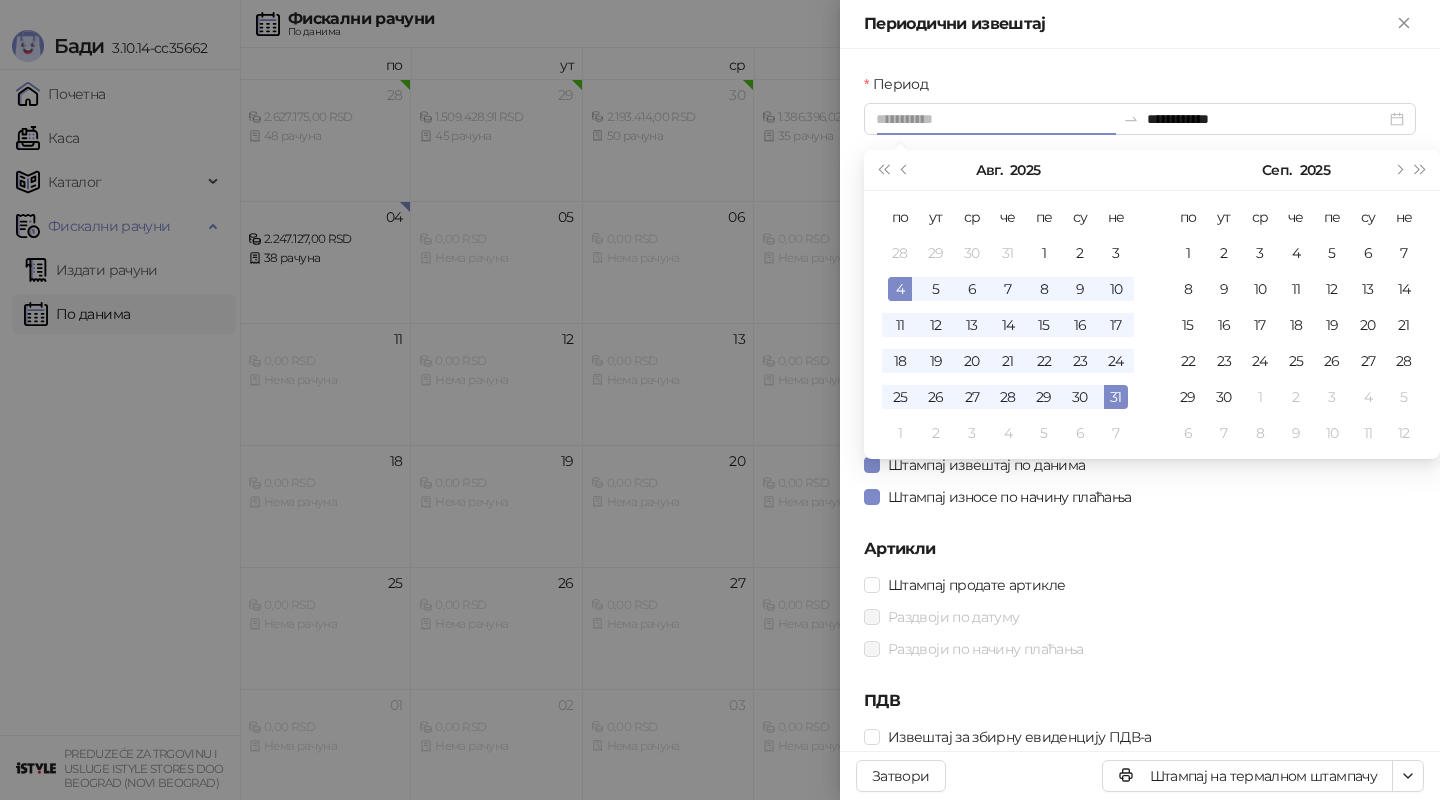 click on "4" at bounding box center [900, 289] 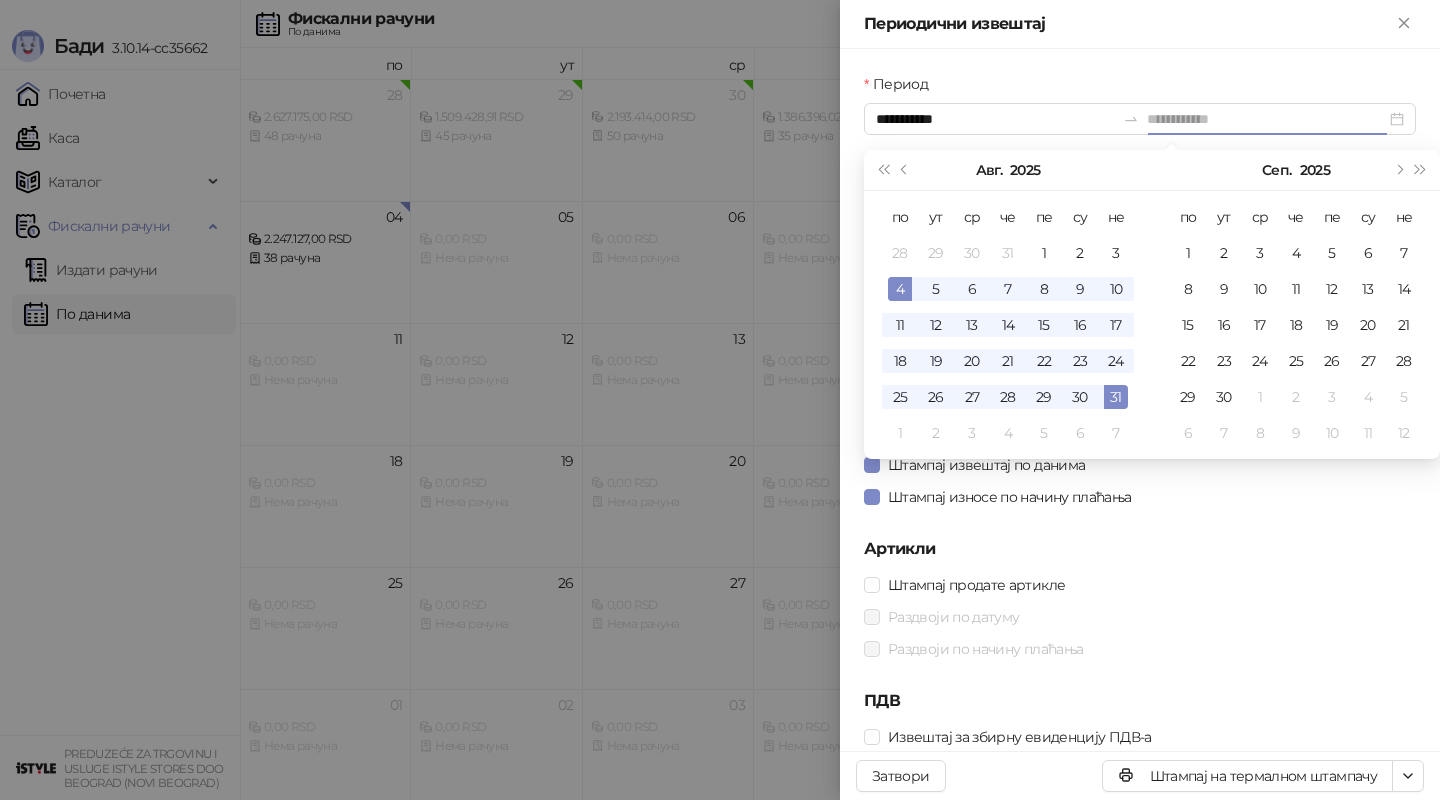 click on "4" at bounding box center [900, 289] 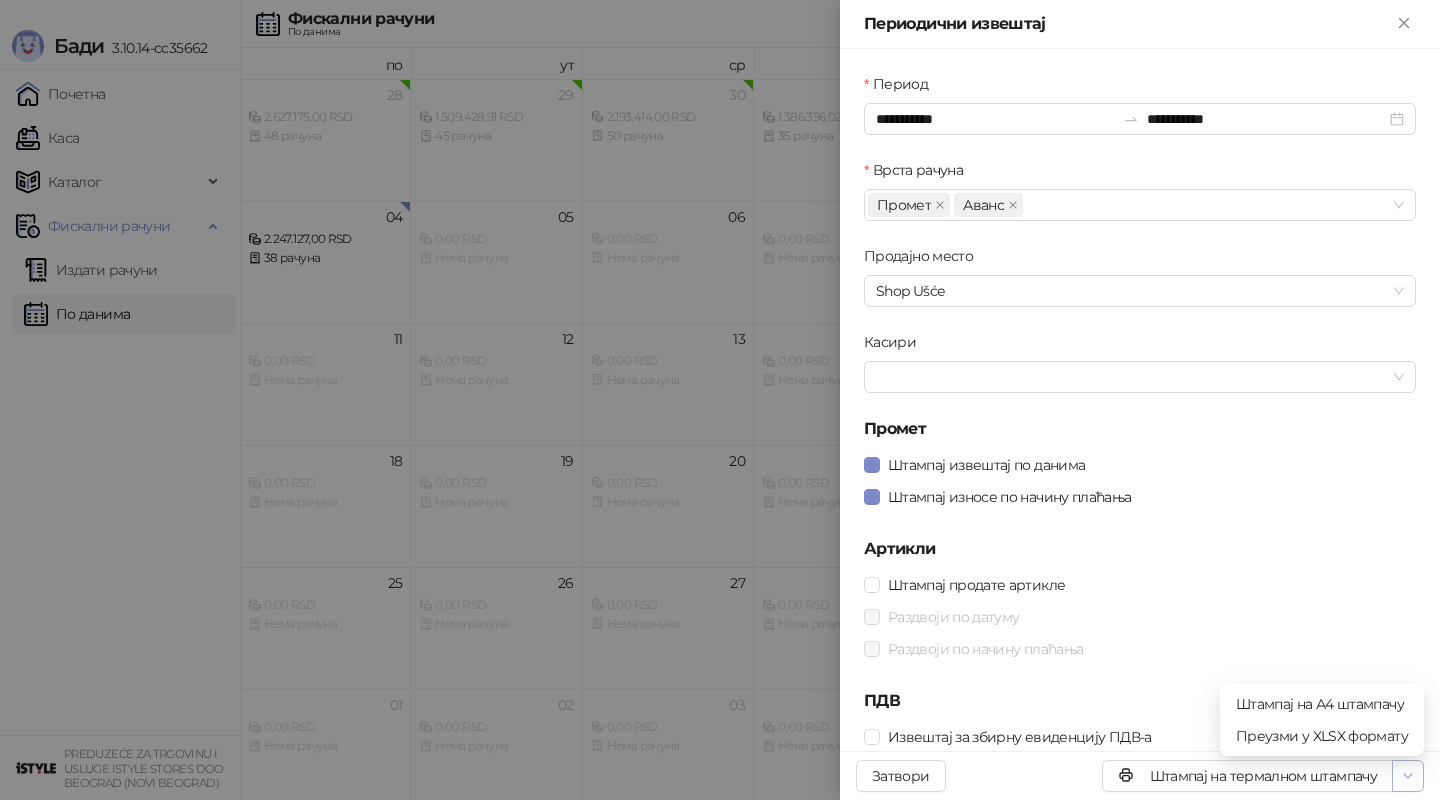 click 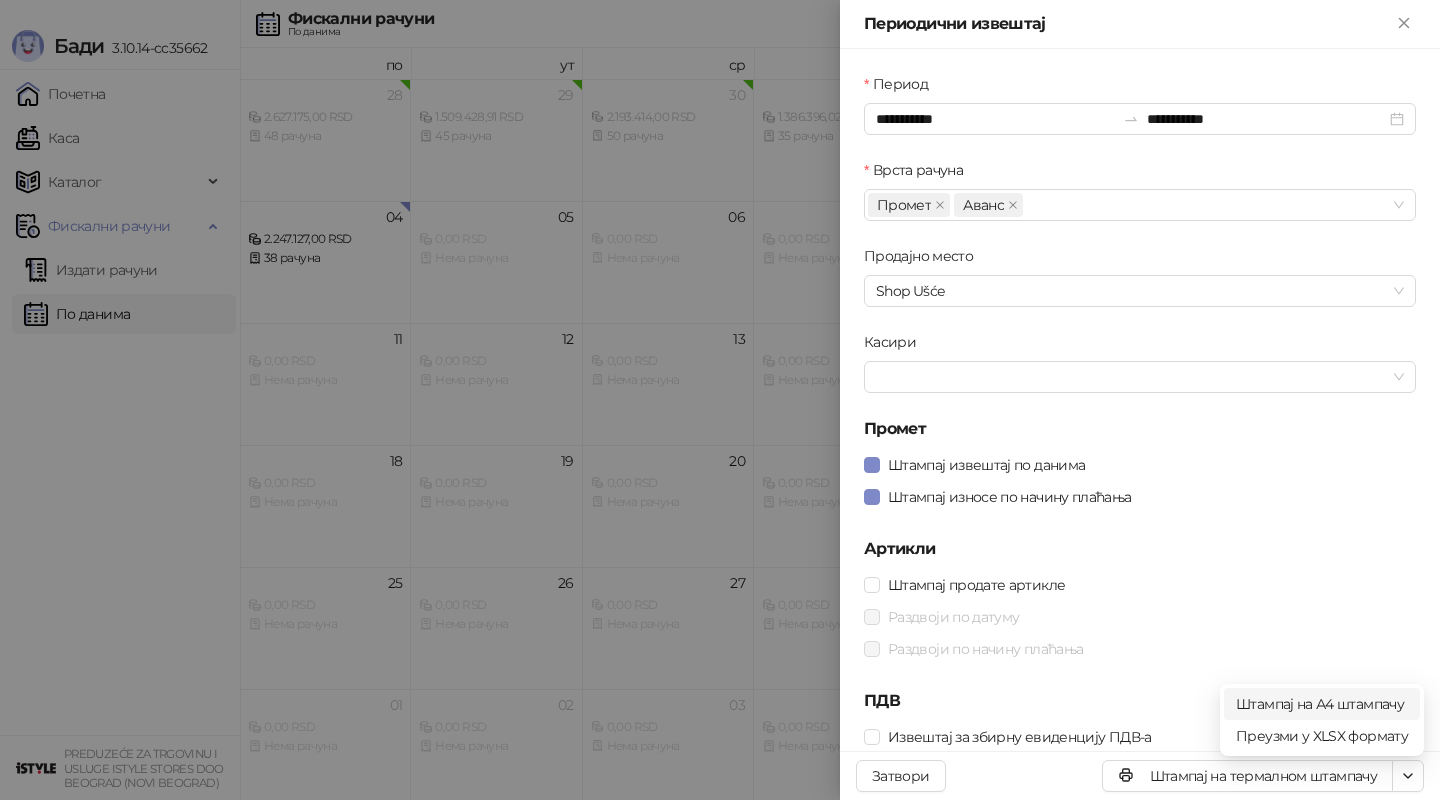 click on "Штампај на А4 штампачу" at bounding box center [1322, 704] 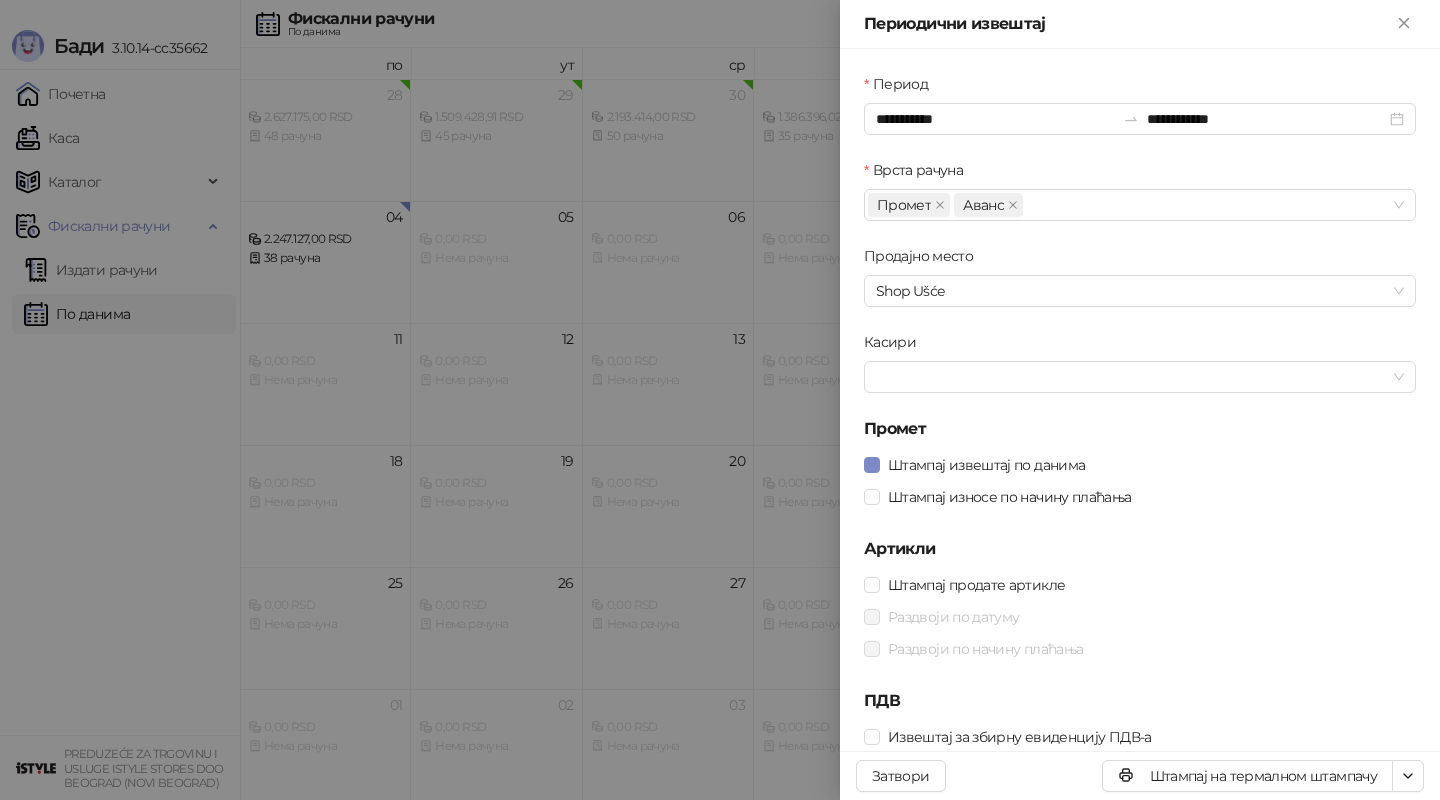 click at bounding box center (720, 400) 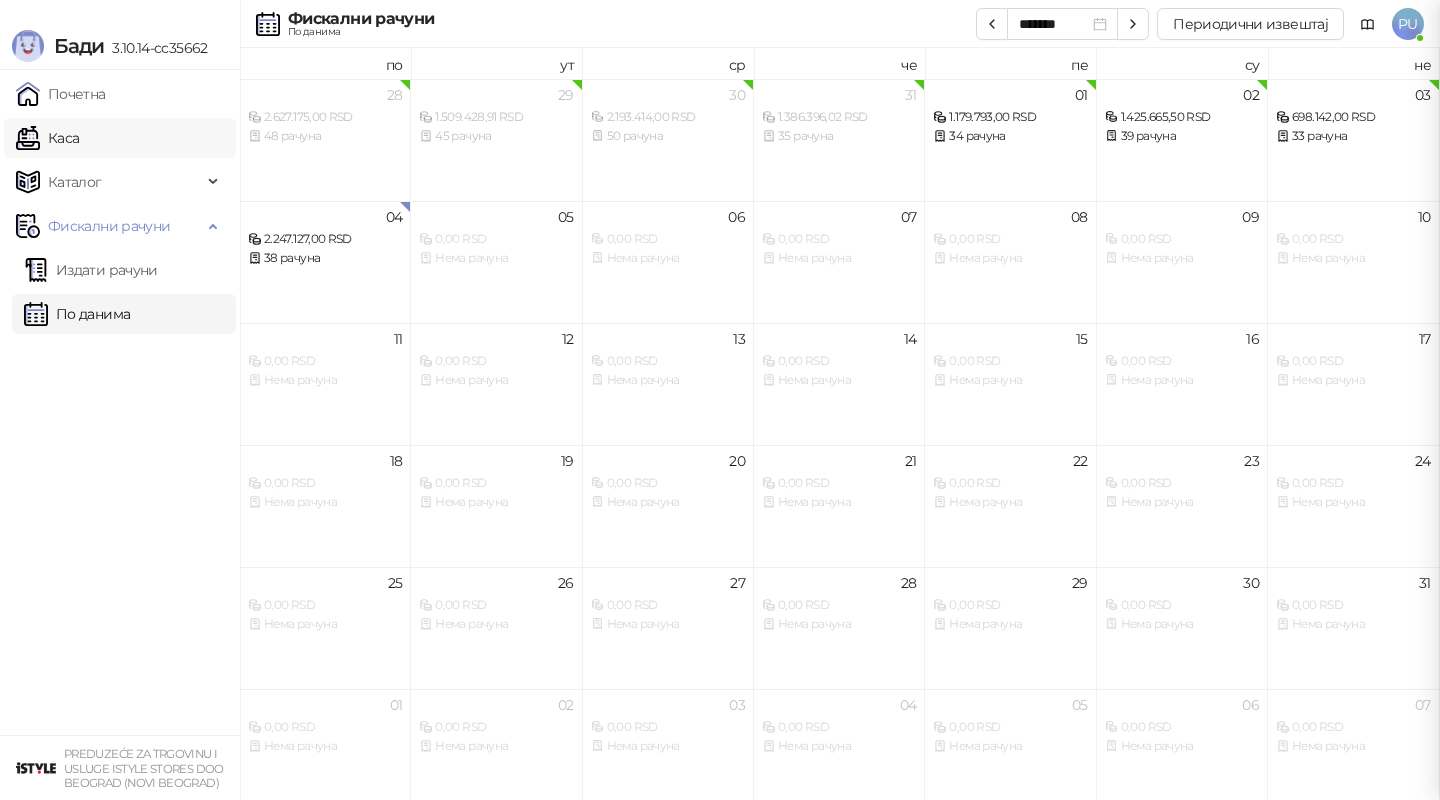 click on "Каса" at bounding box center [47, 138] 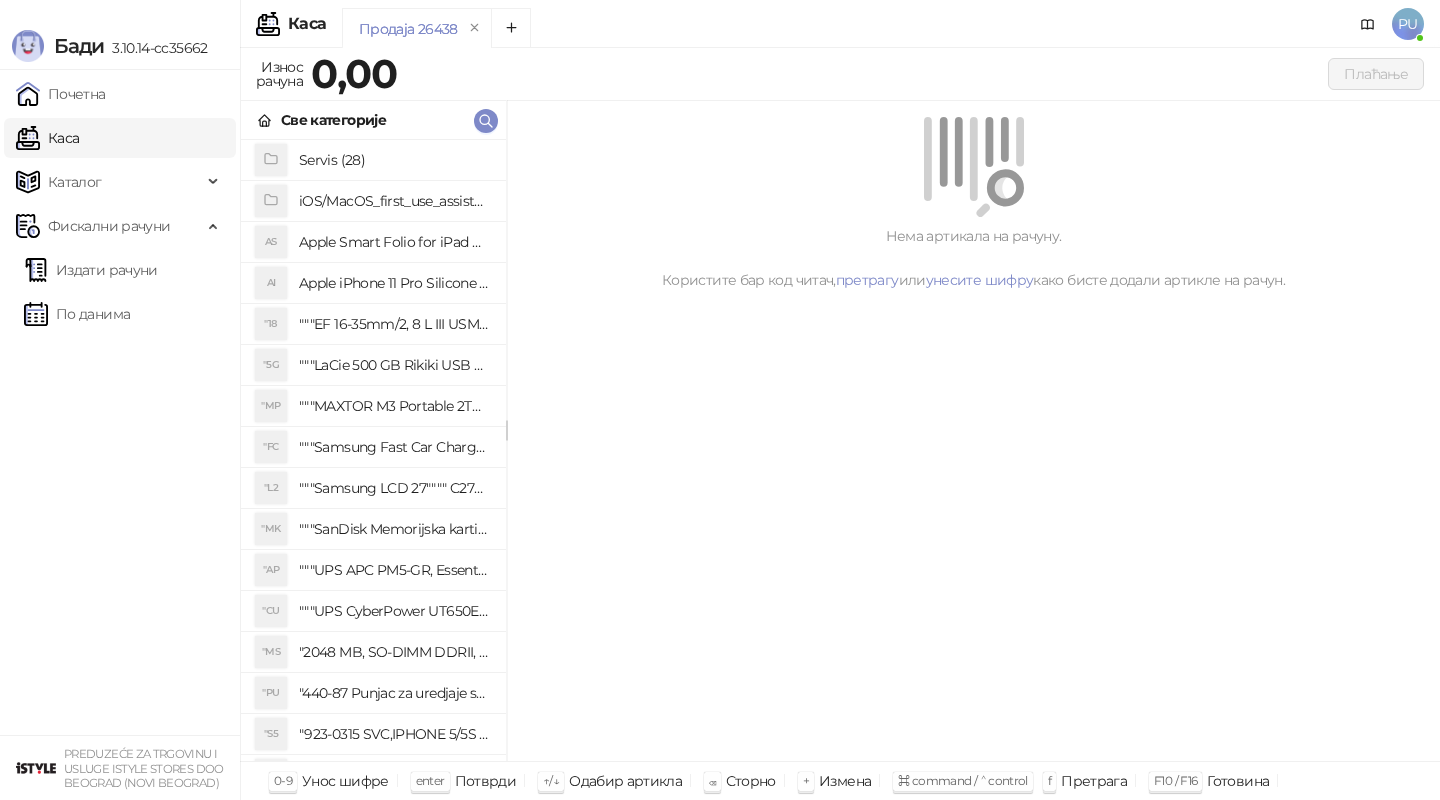 click on "Каса" at bounding box center [47, 138] 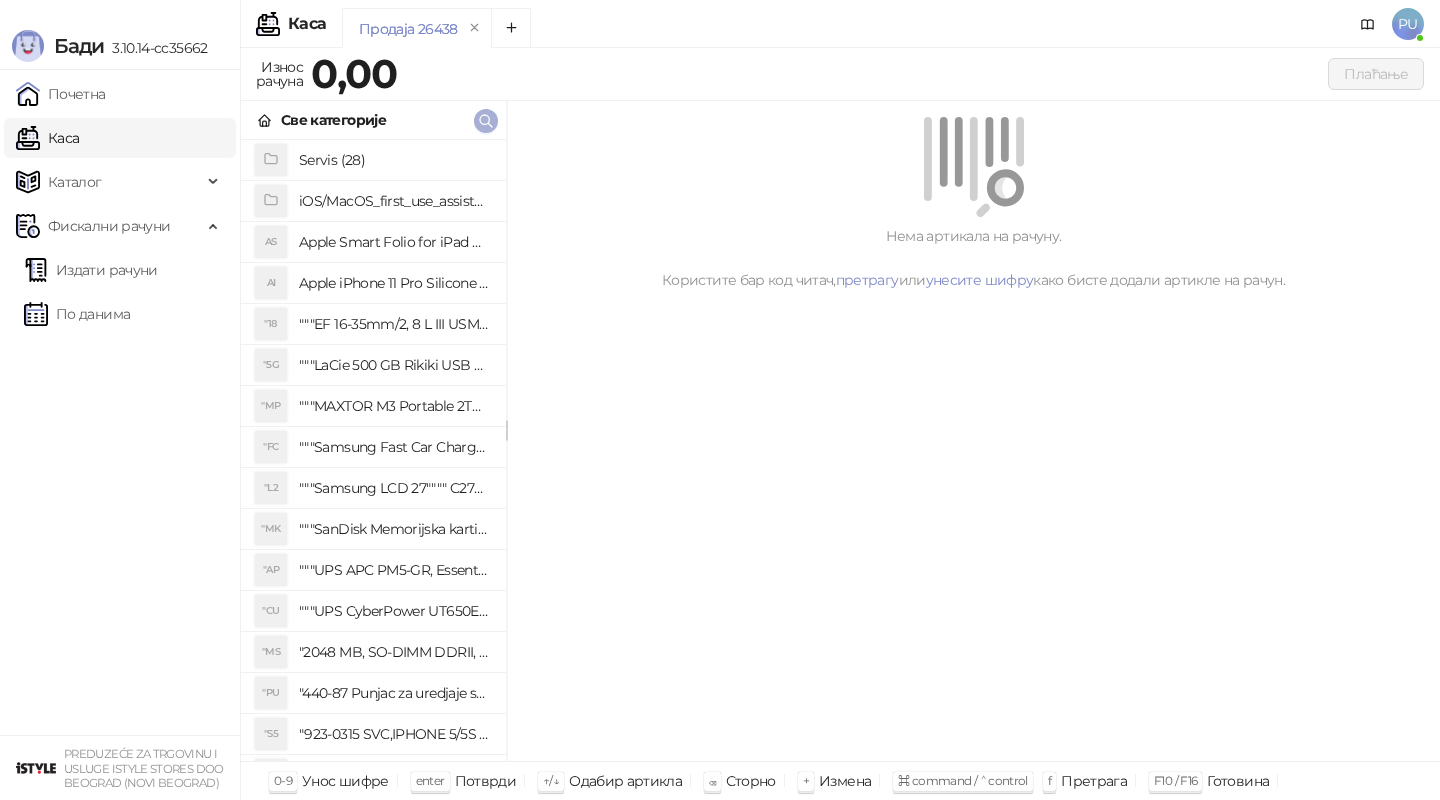 click 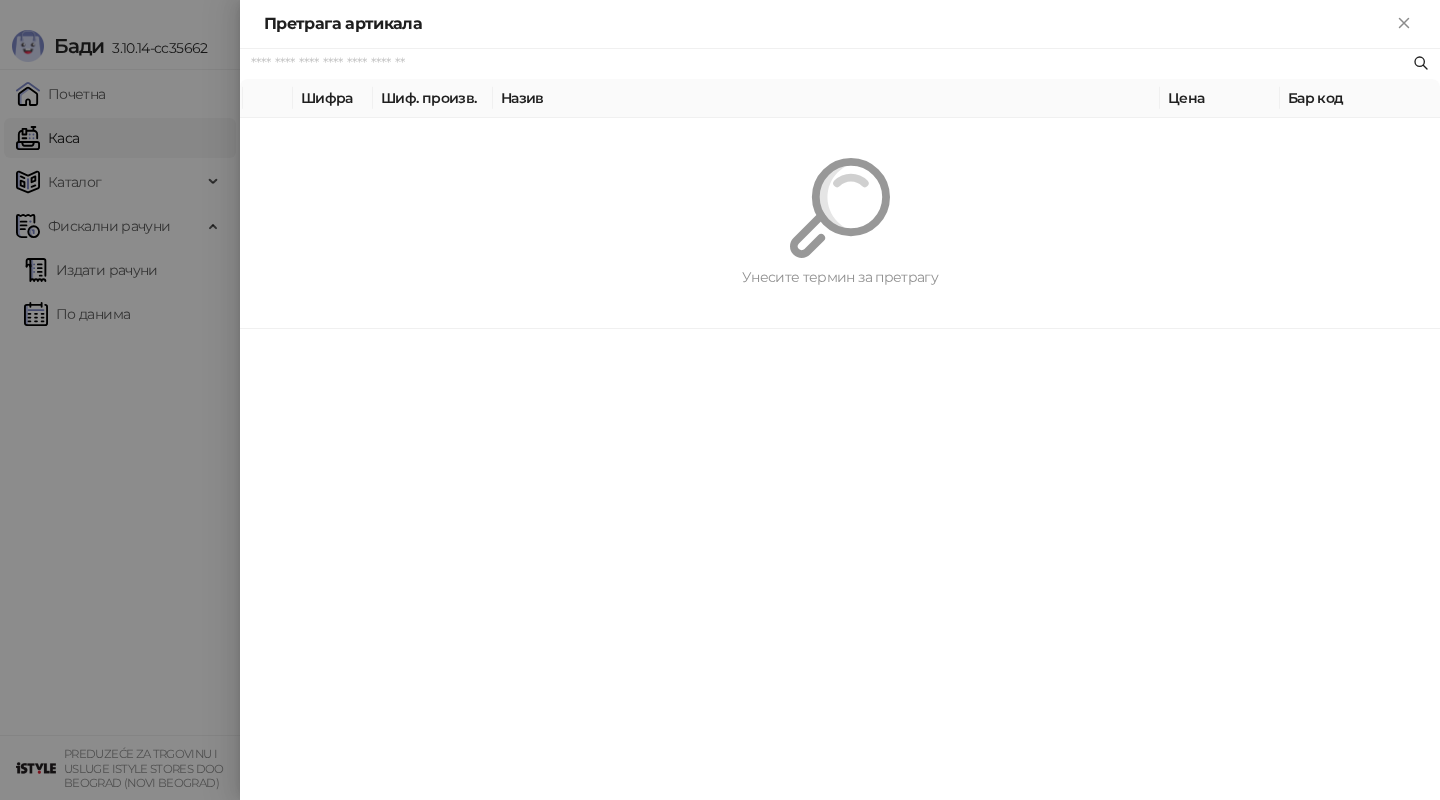 paste on "*********" 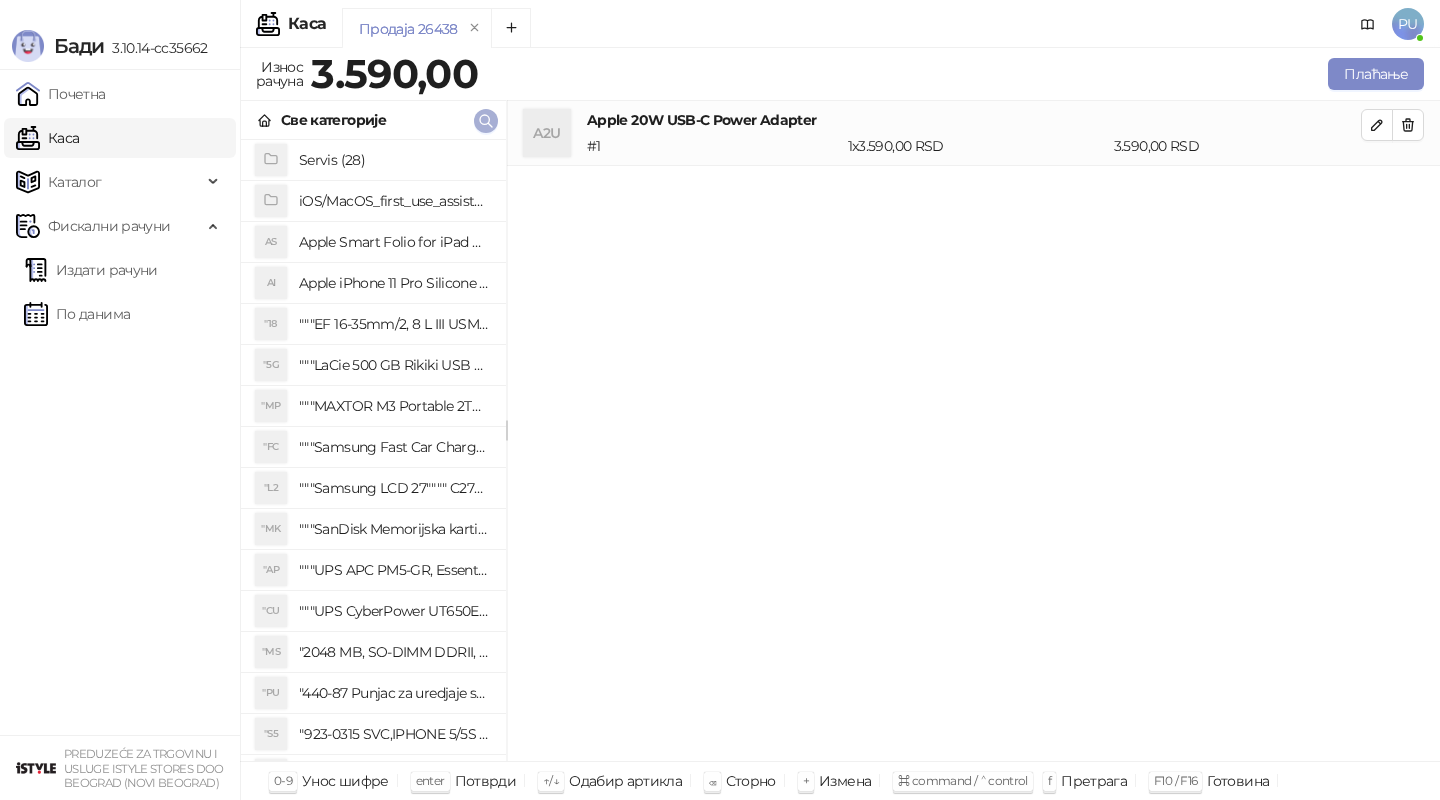 click 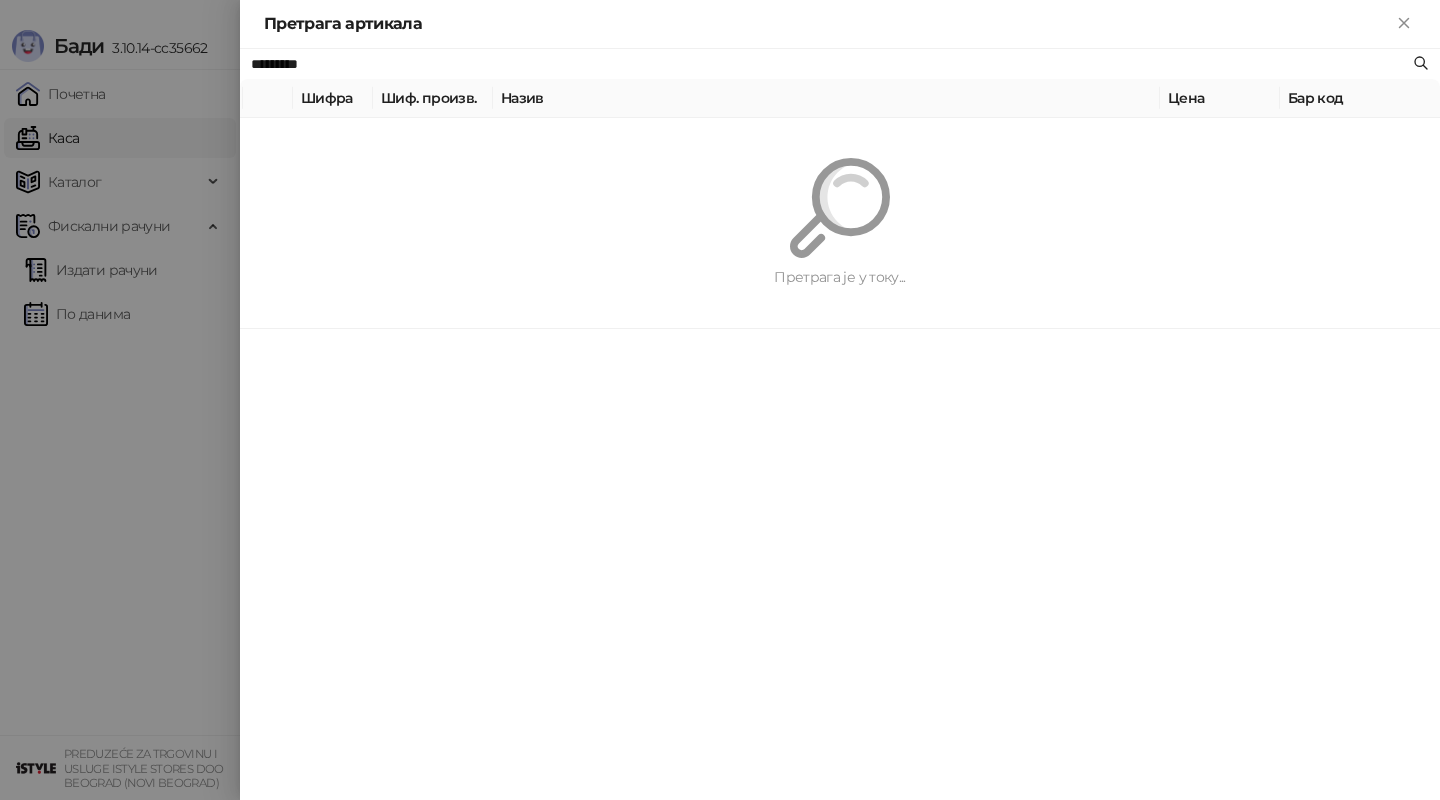paste on "**********" 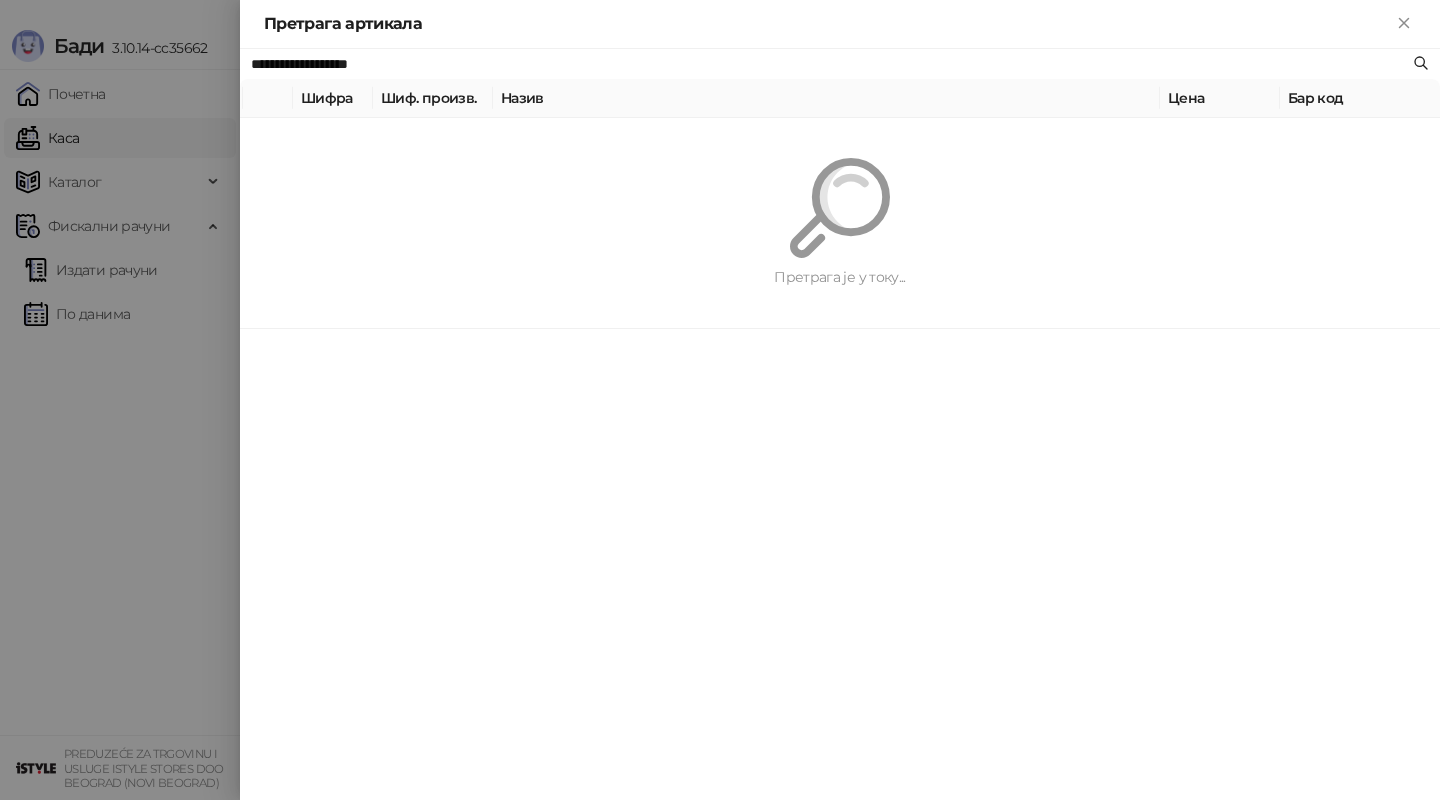 type on "**********" 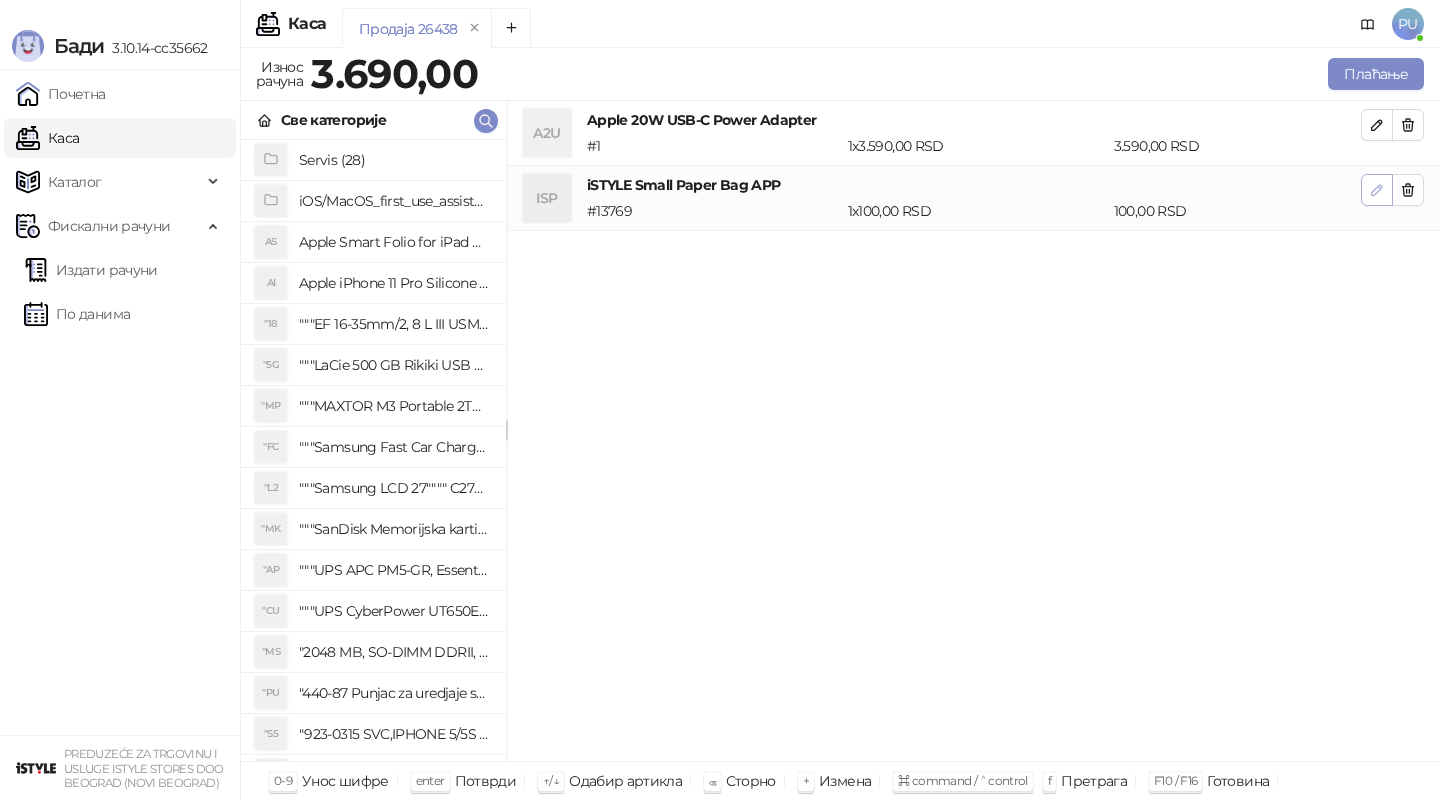 click 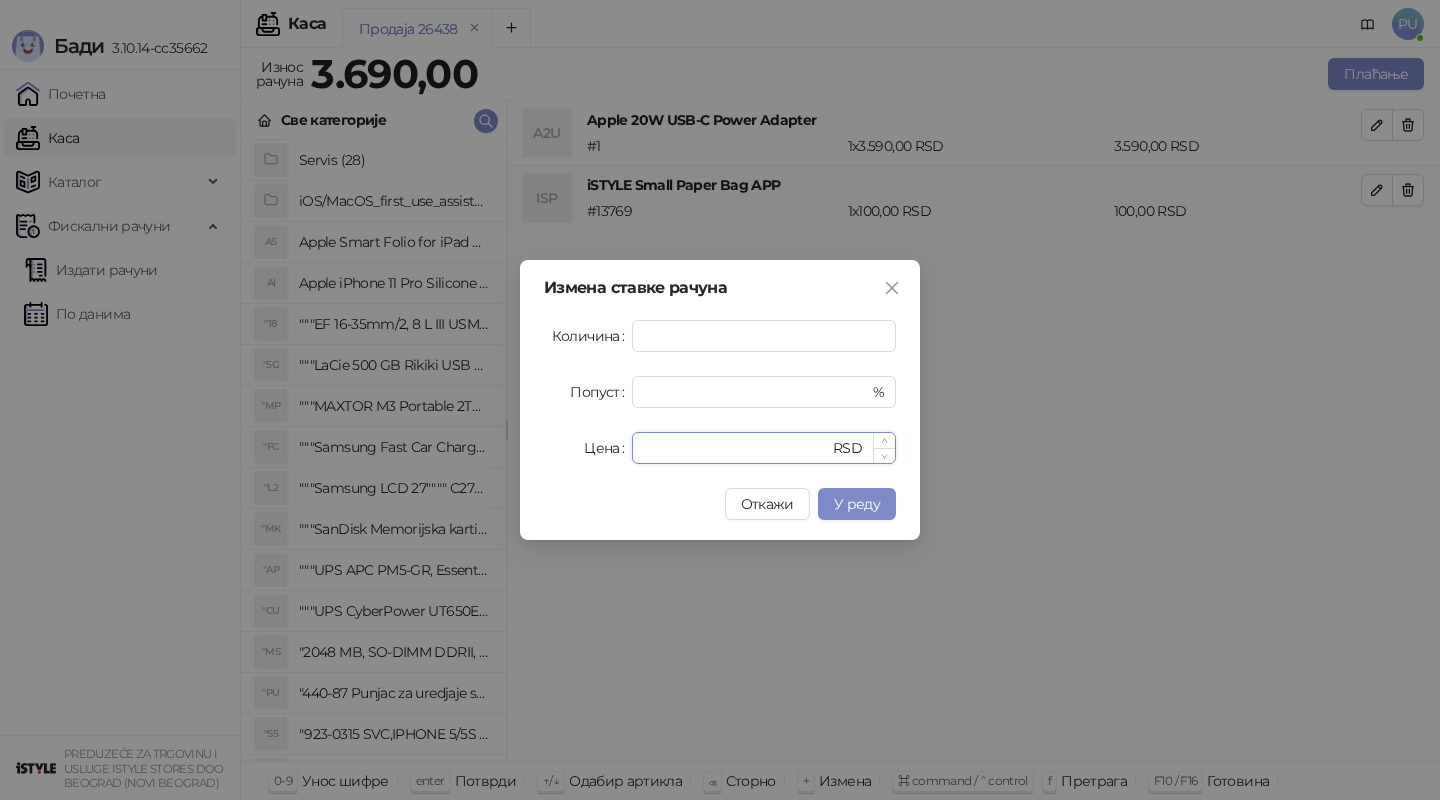 click on "***" at bounding box center [736, 448] 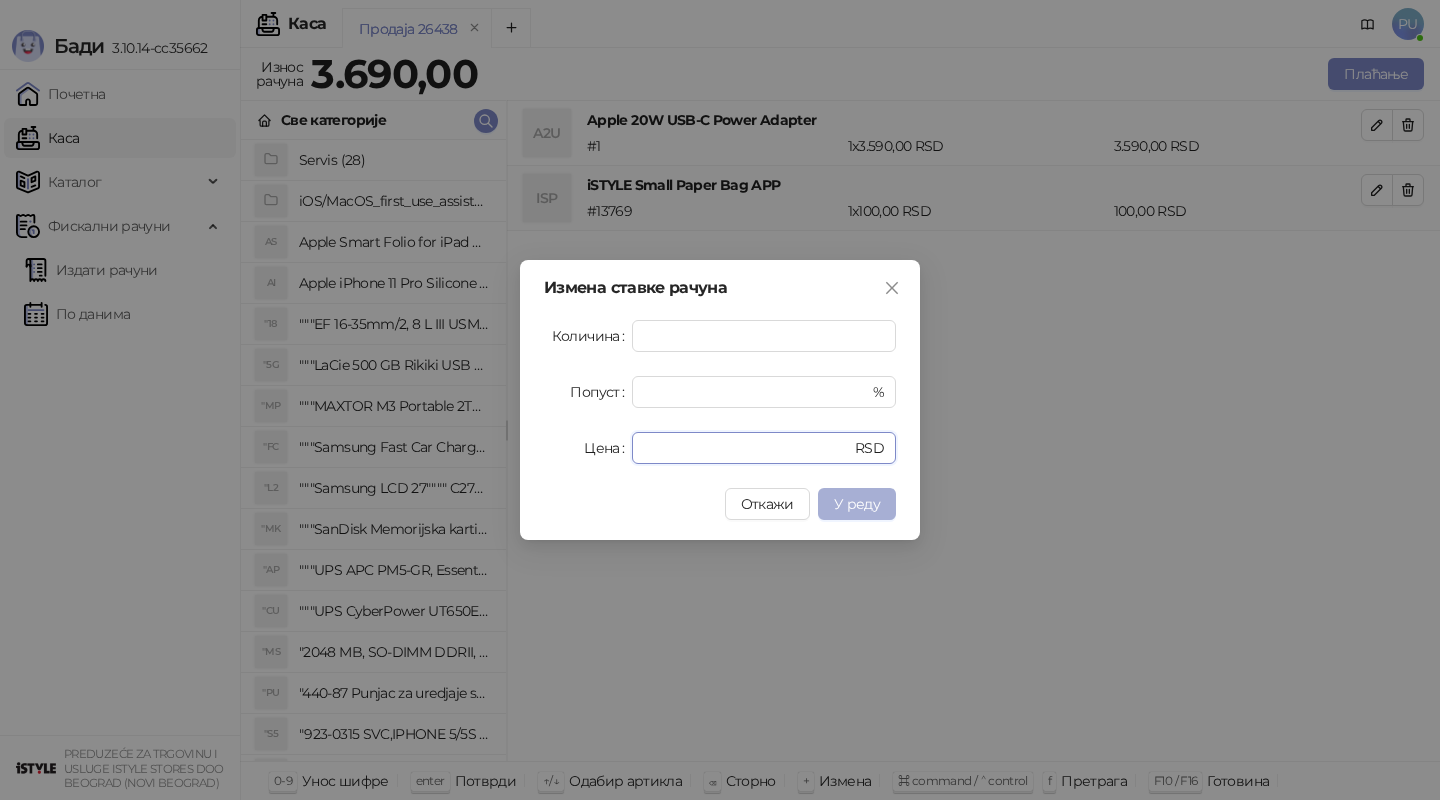 type on "**" 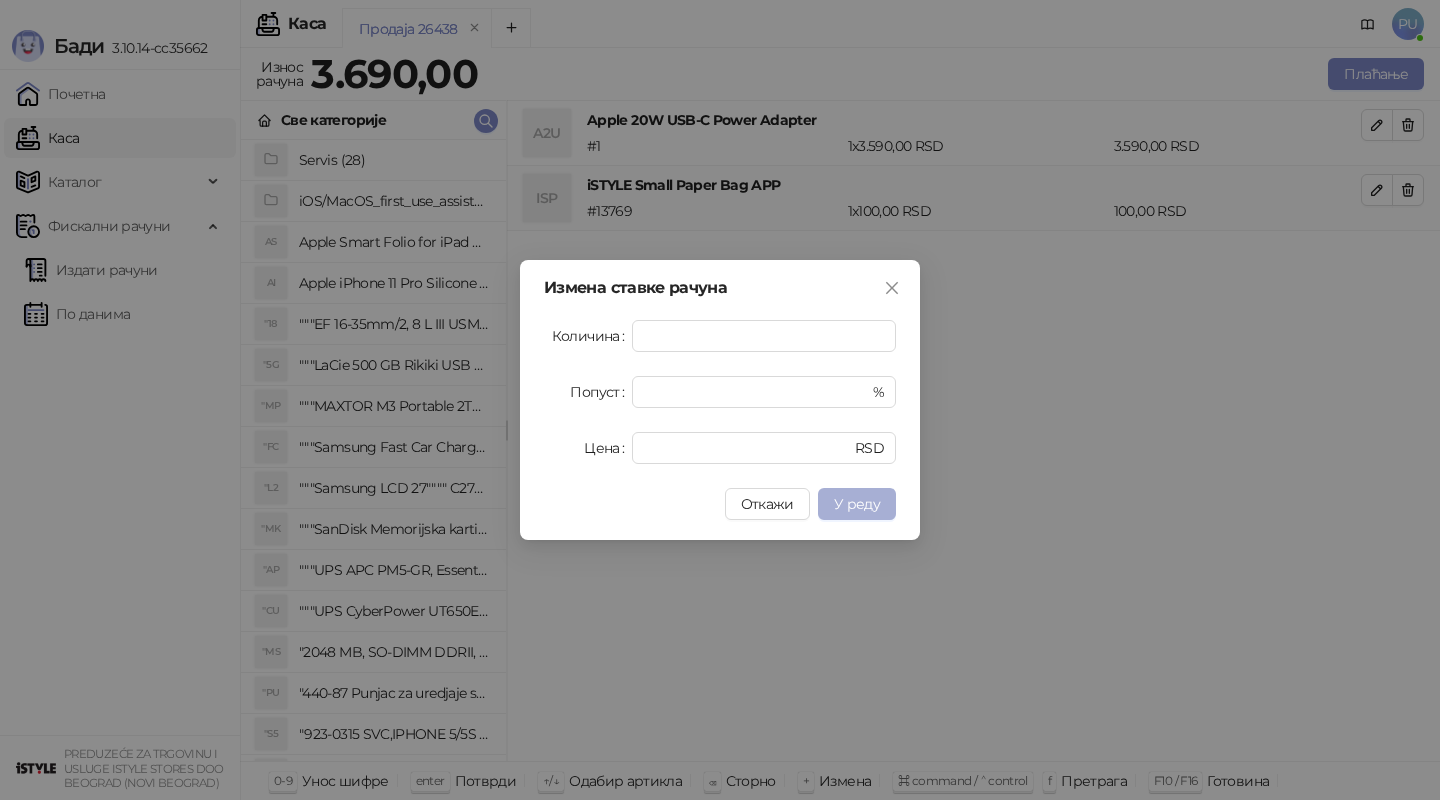 click on "У реду" at bounding box center [857, 504] 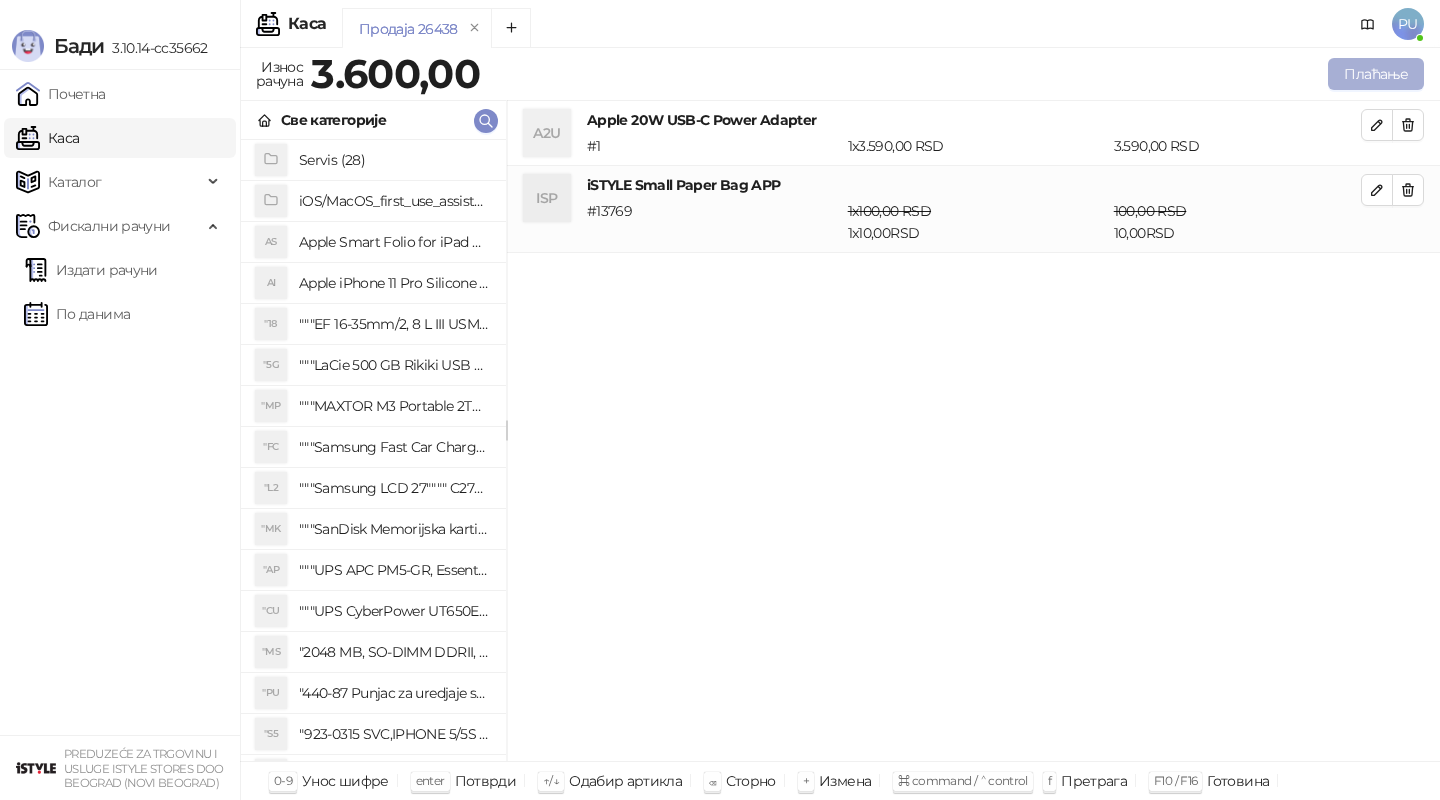 click on "Плаћање" at bounding box center (1376, 74) 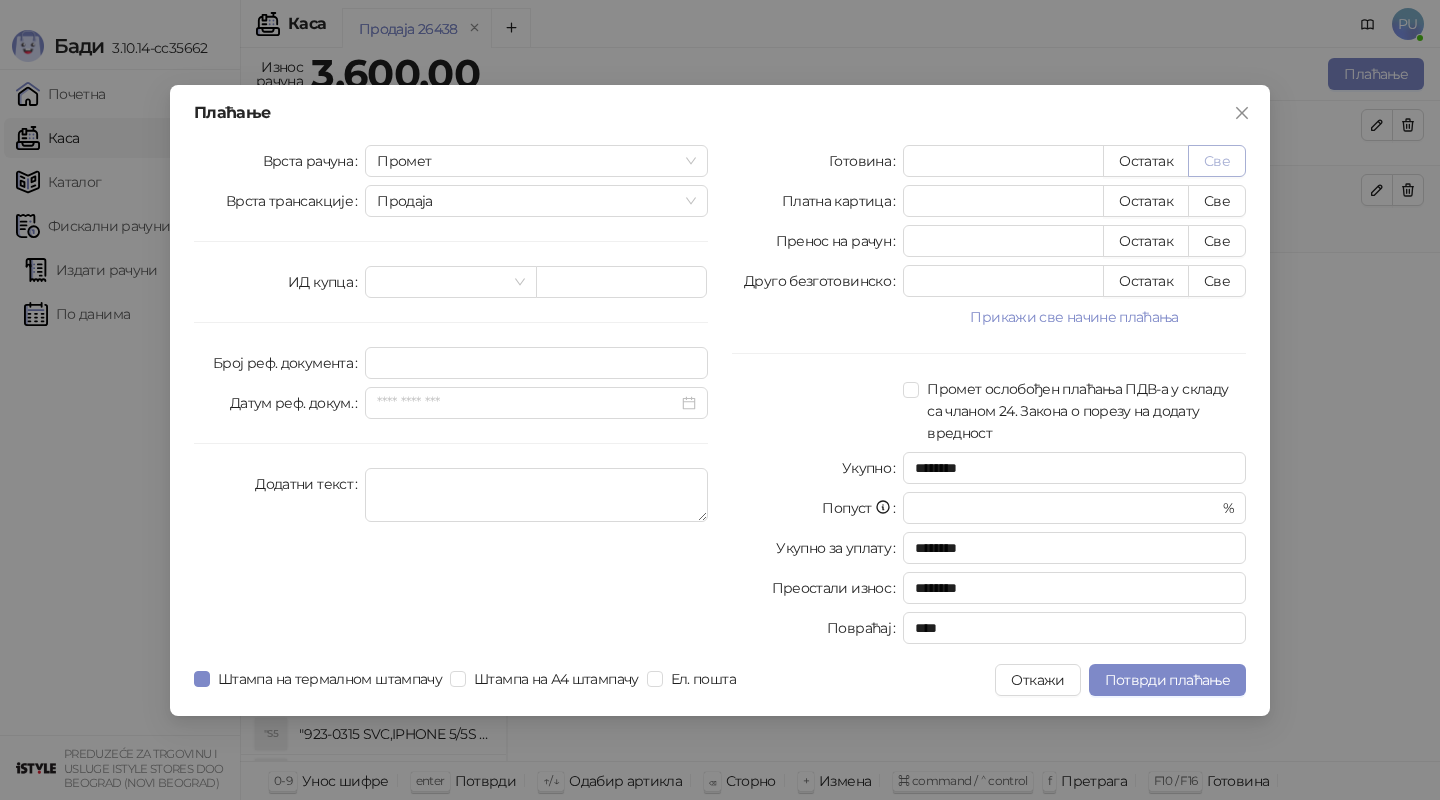 click on "Све" at bounding box center [1217, 161] 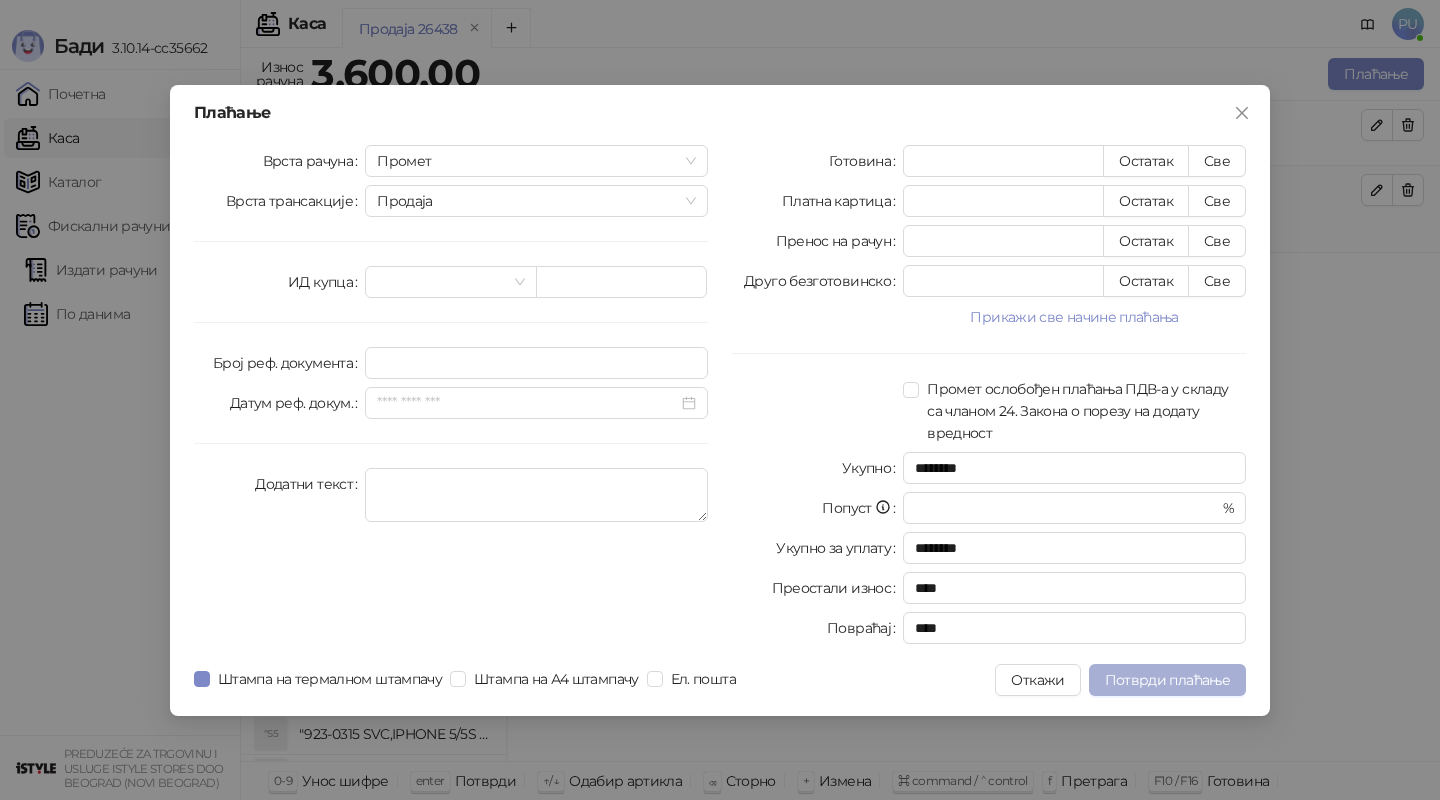 click on "Потврди плаћање" at bounding box center [1167, 680] 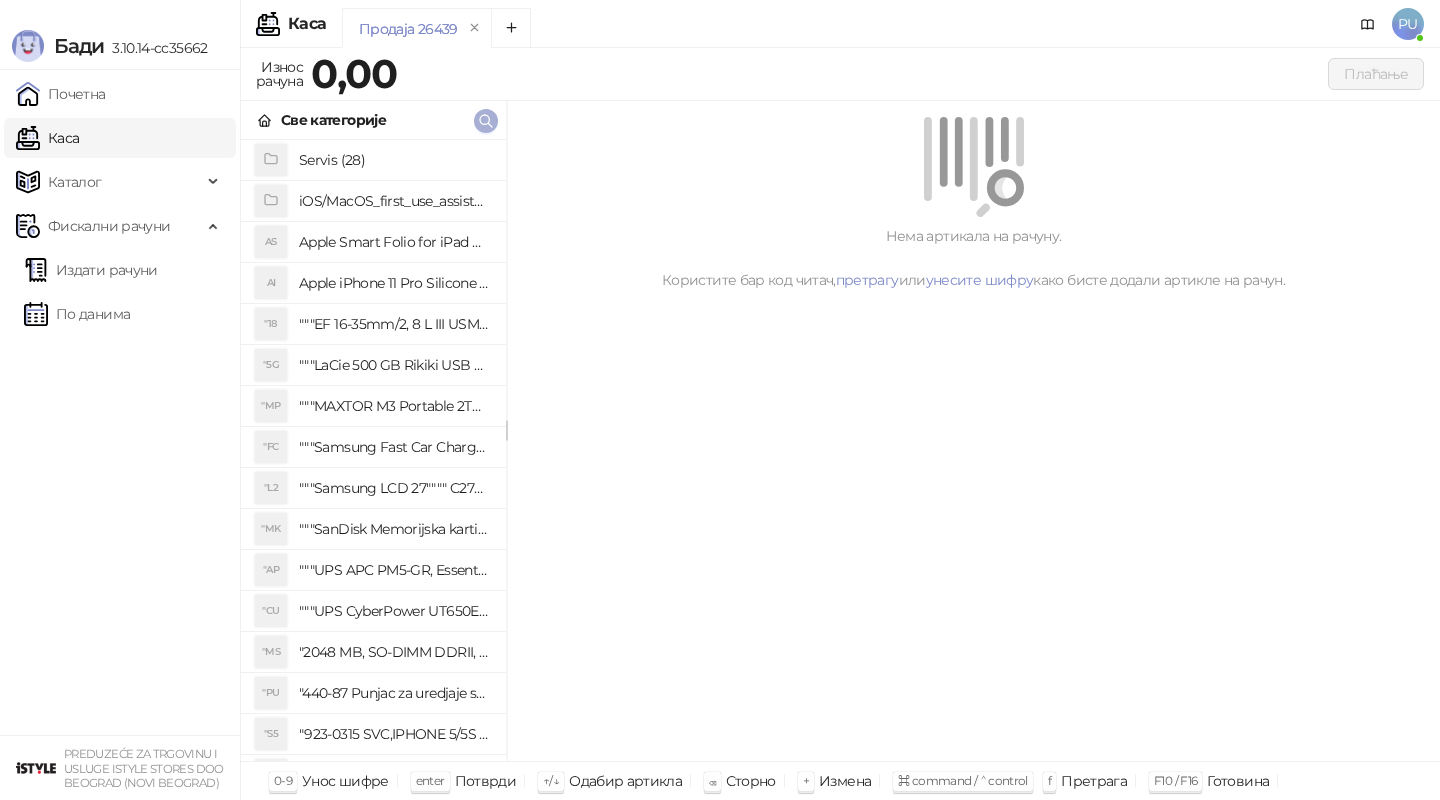 click 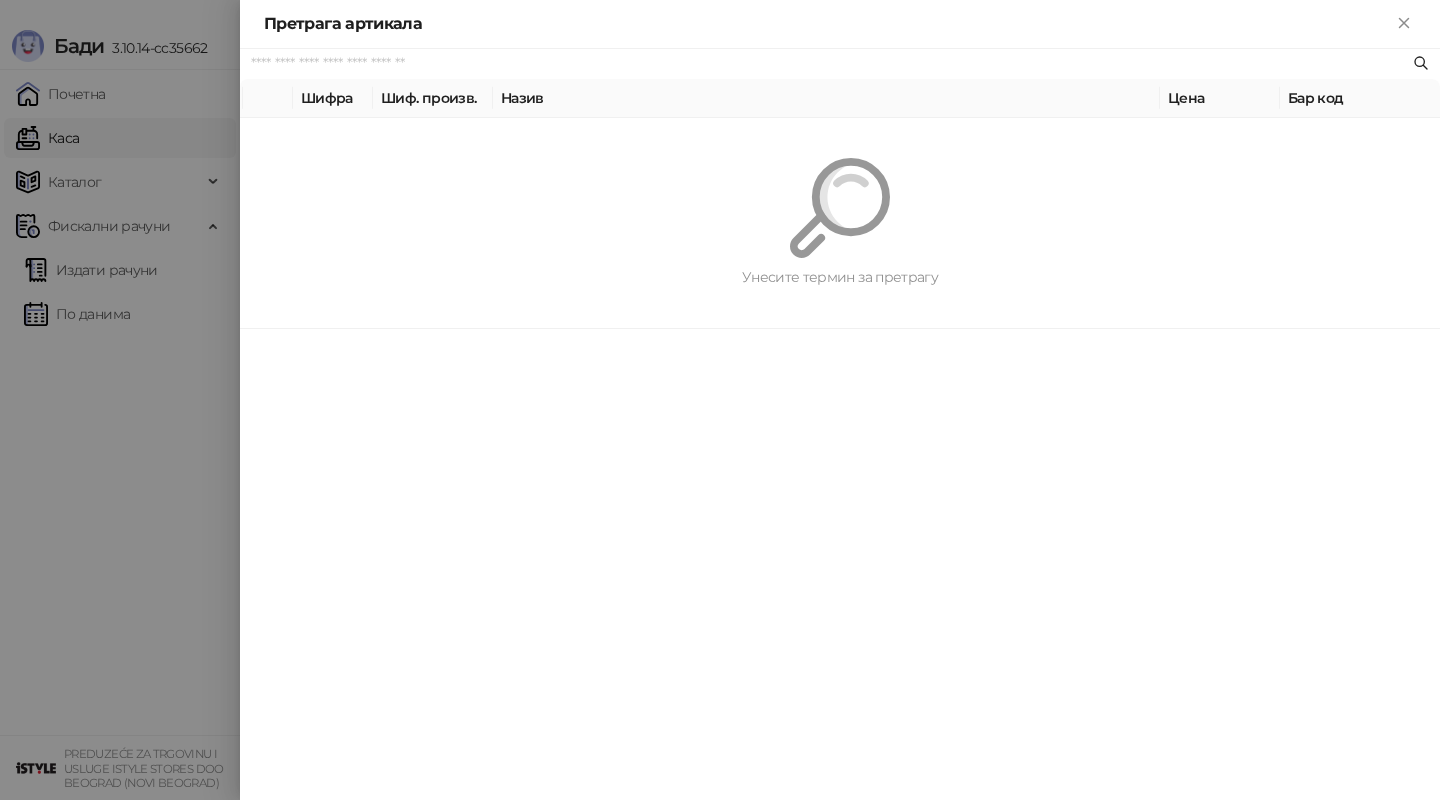 paste on "*********" 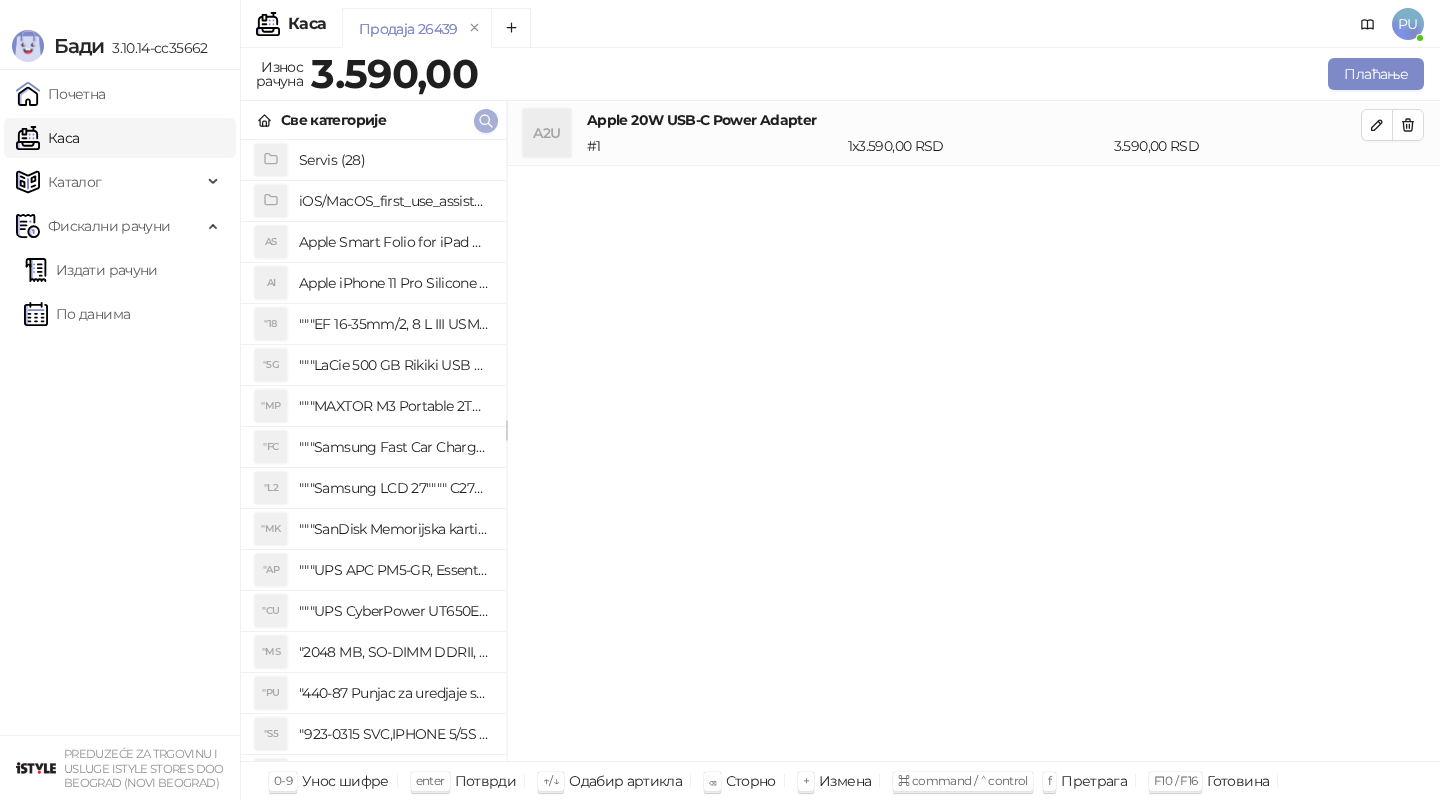 click 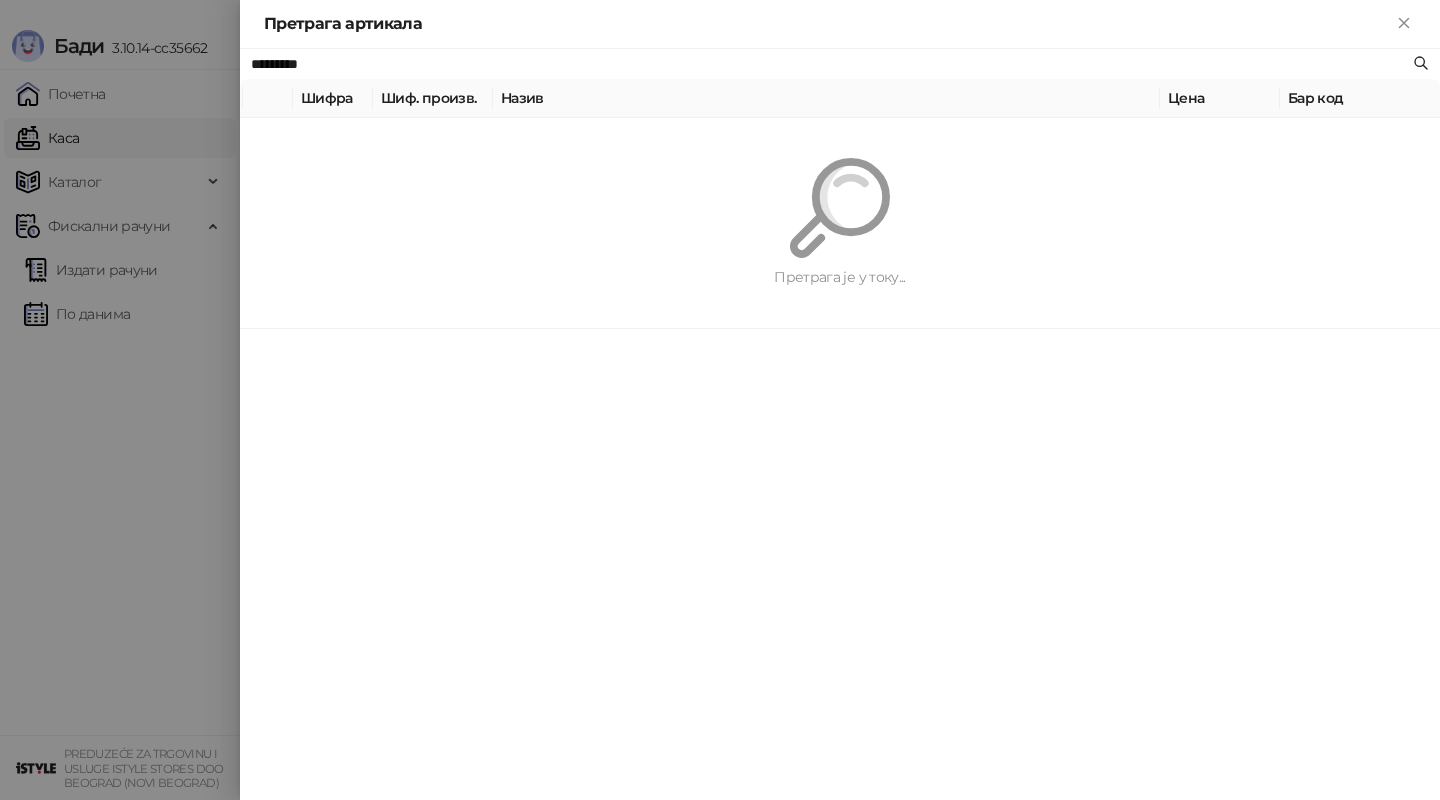 paste on "**********" 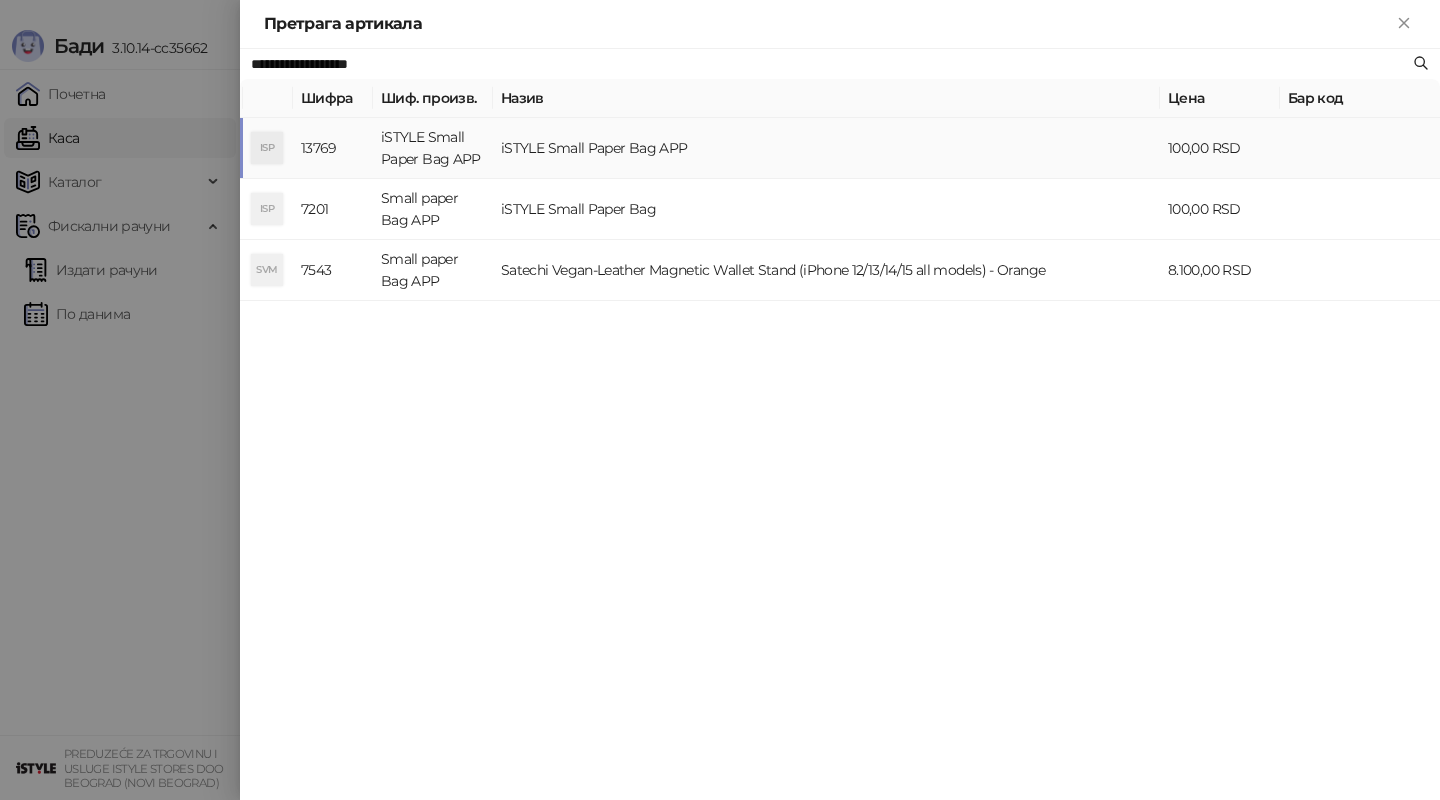 type on "**********" 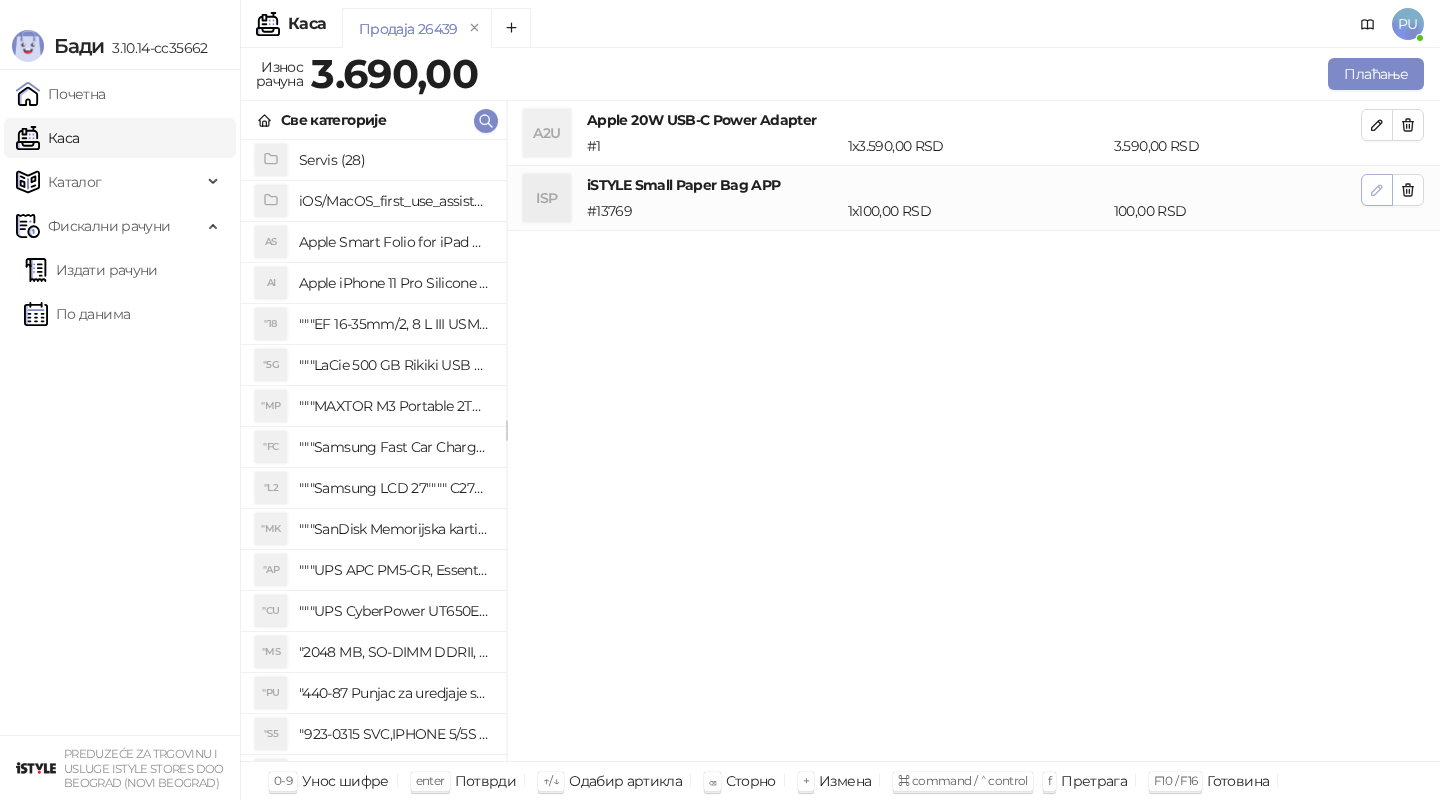 click 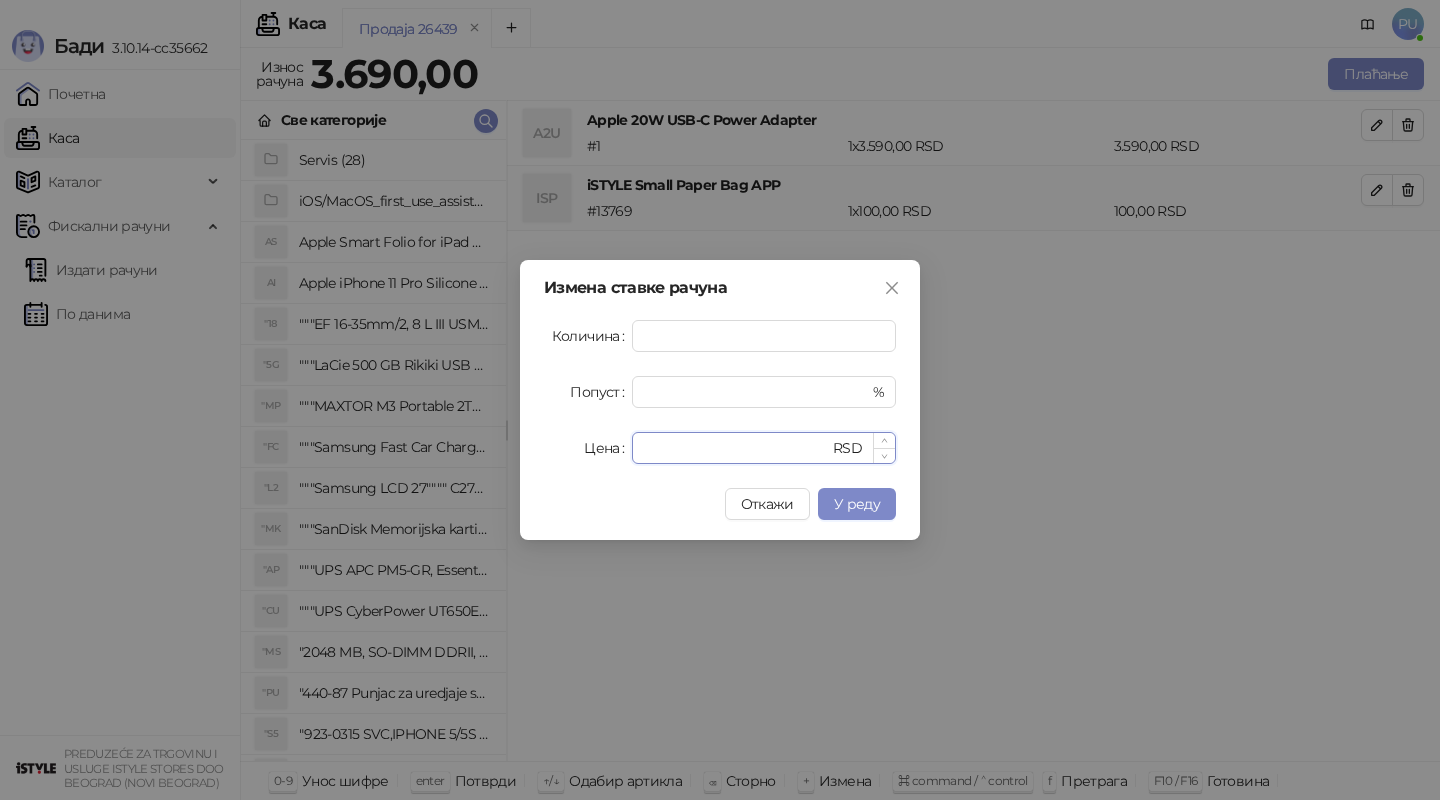 click on "***" at bounding box center [736, 448] 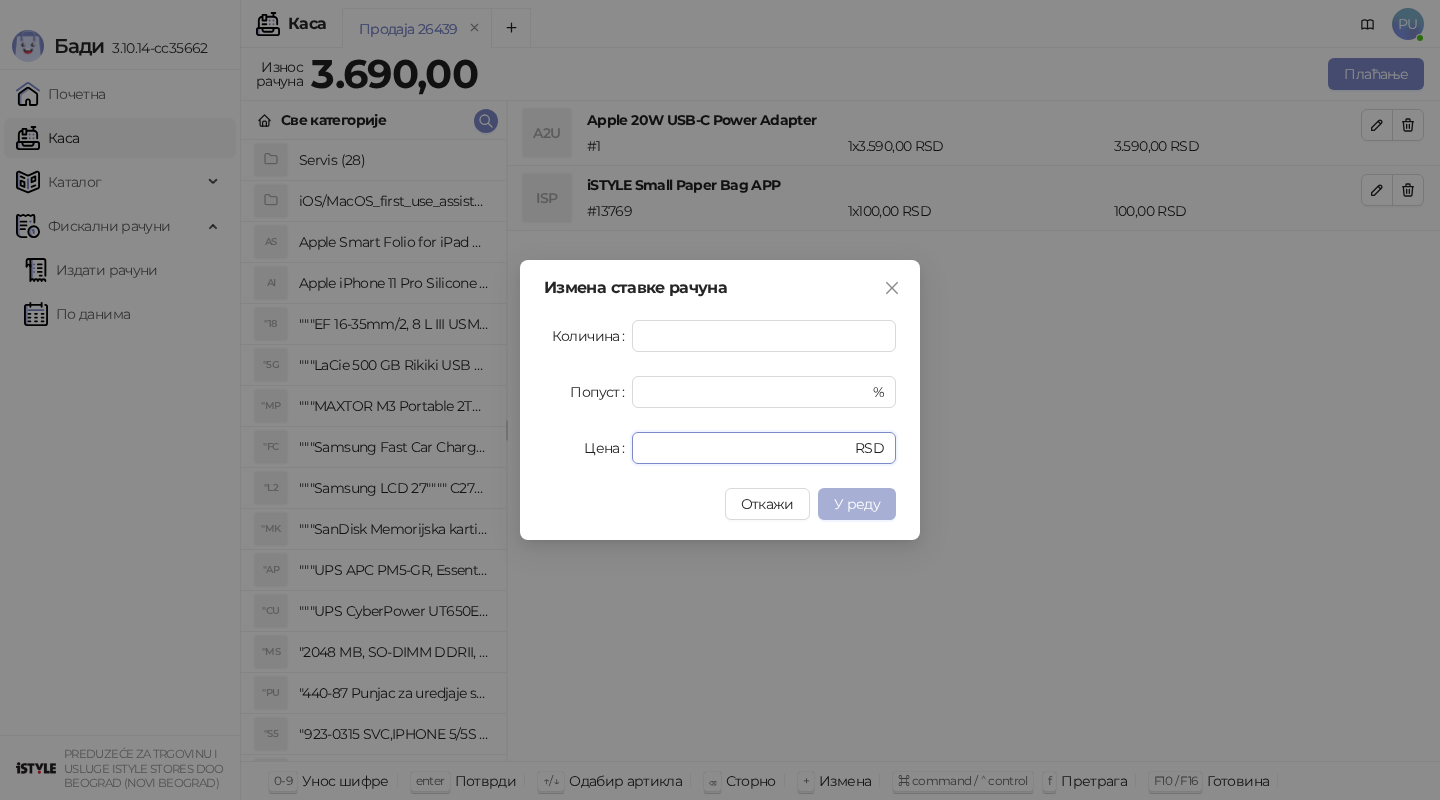 type on "**" 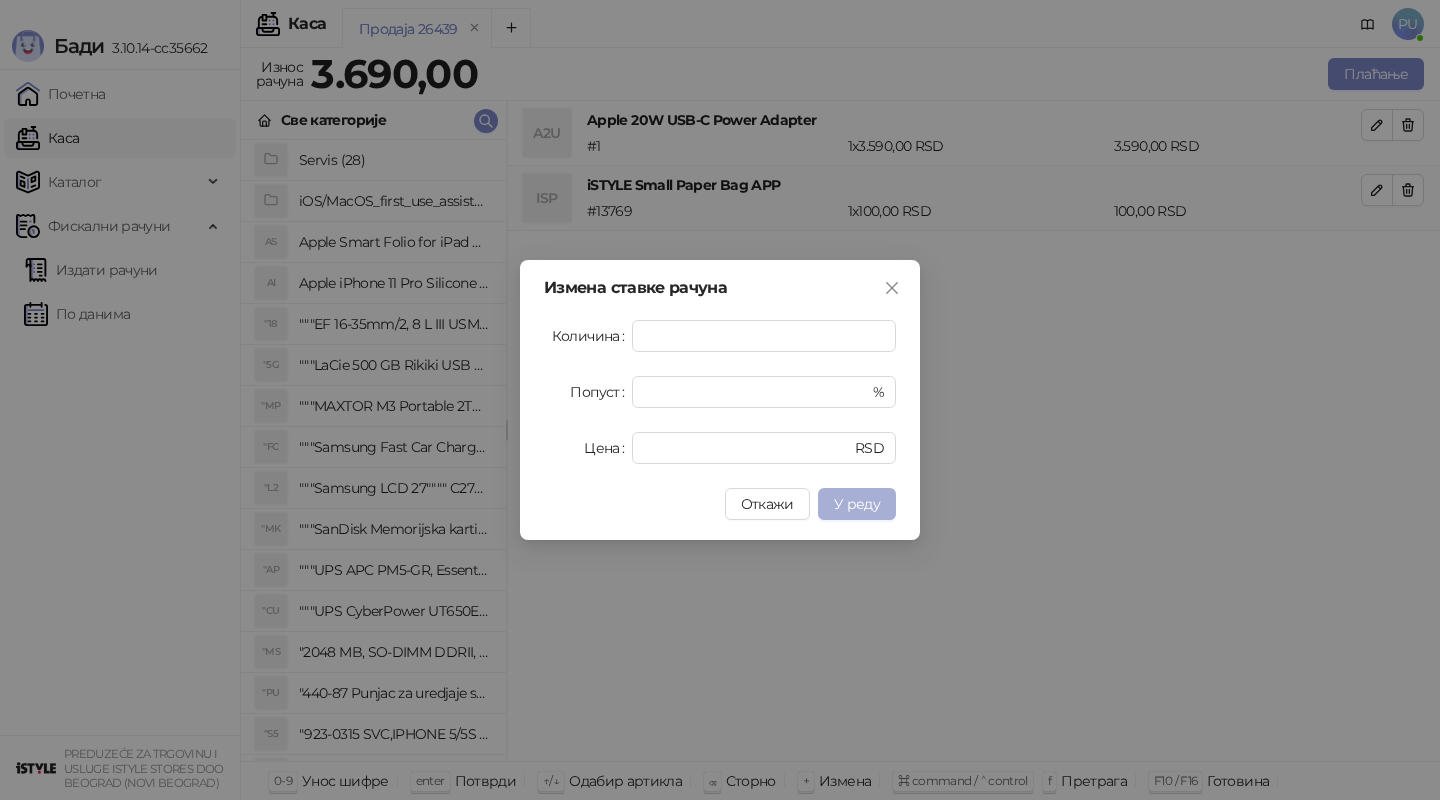 click on "У реду" at bounding box center (857, 504) 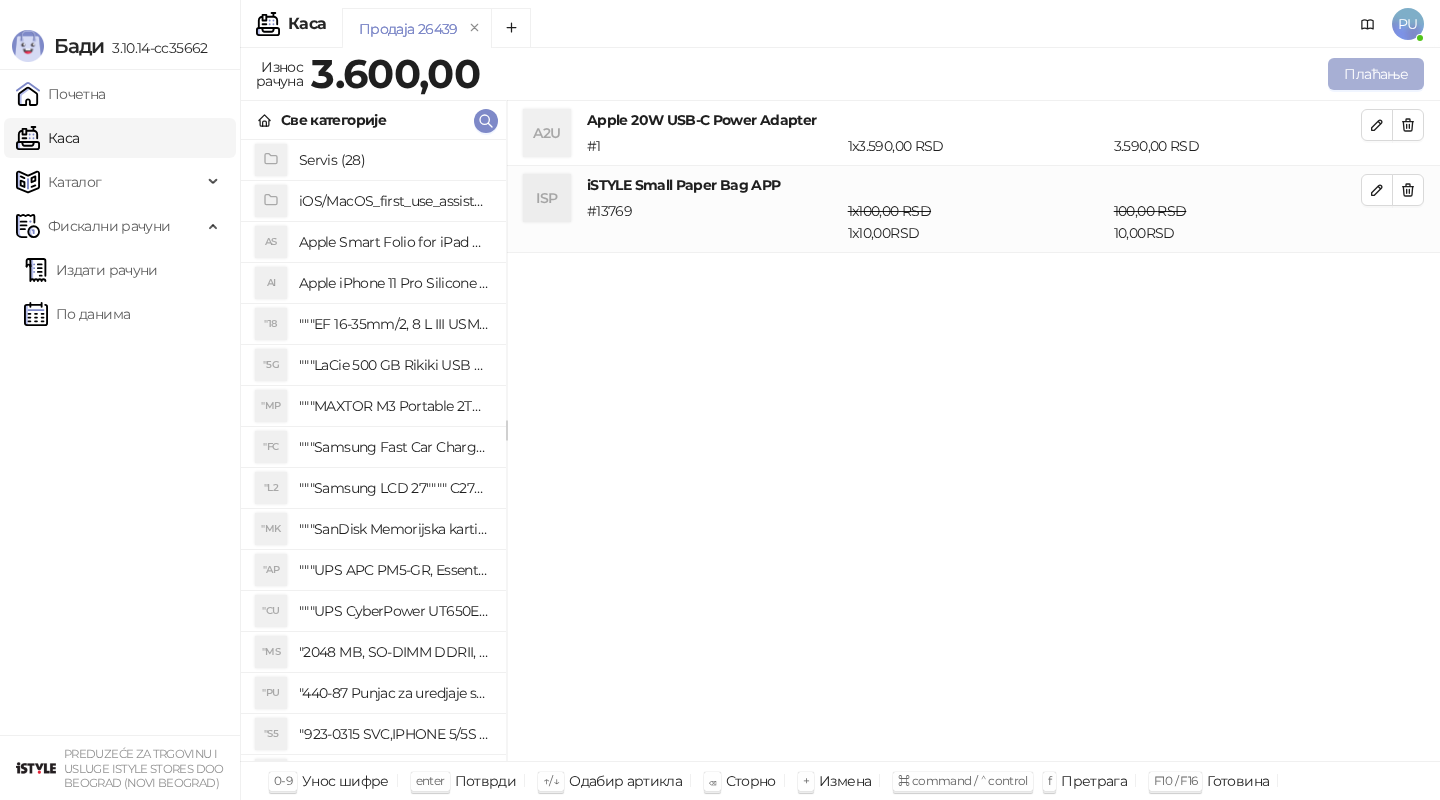 click on "Плаћање" at bounding box center (1376, 74) 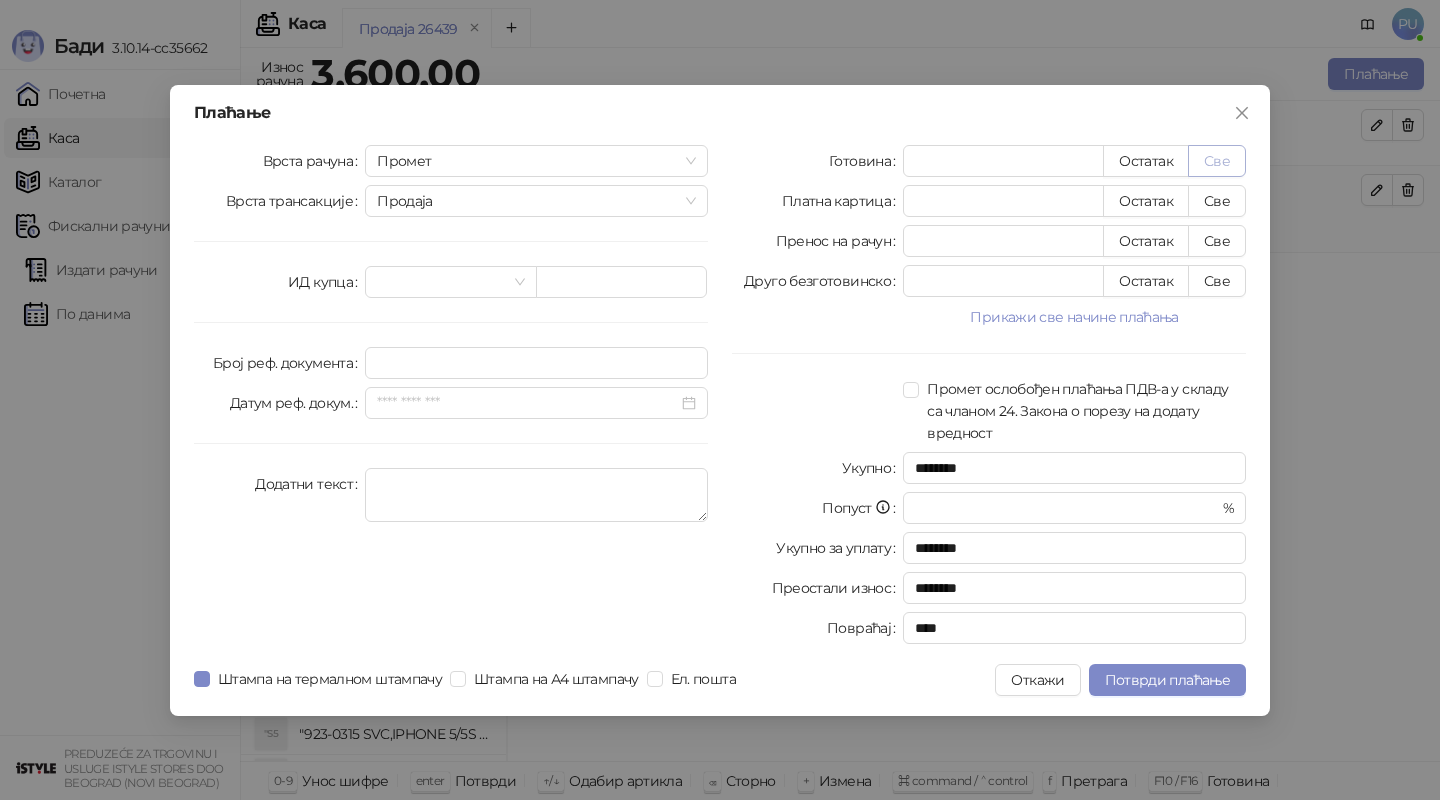 click on "Све" at bounding box center [1217, 161] 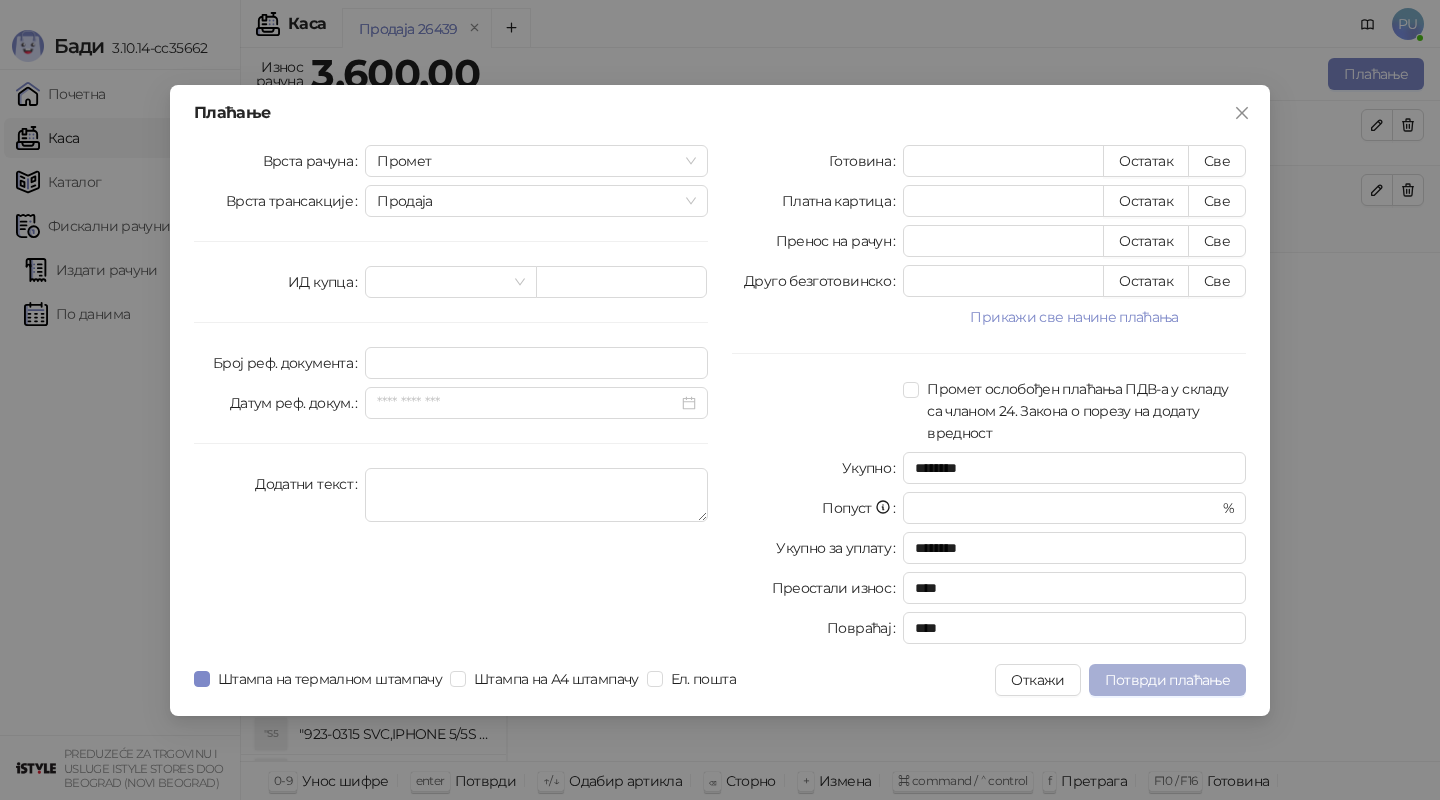 click on "Потврди плаћање" at bounding box center (1167, 680) 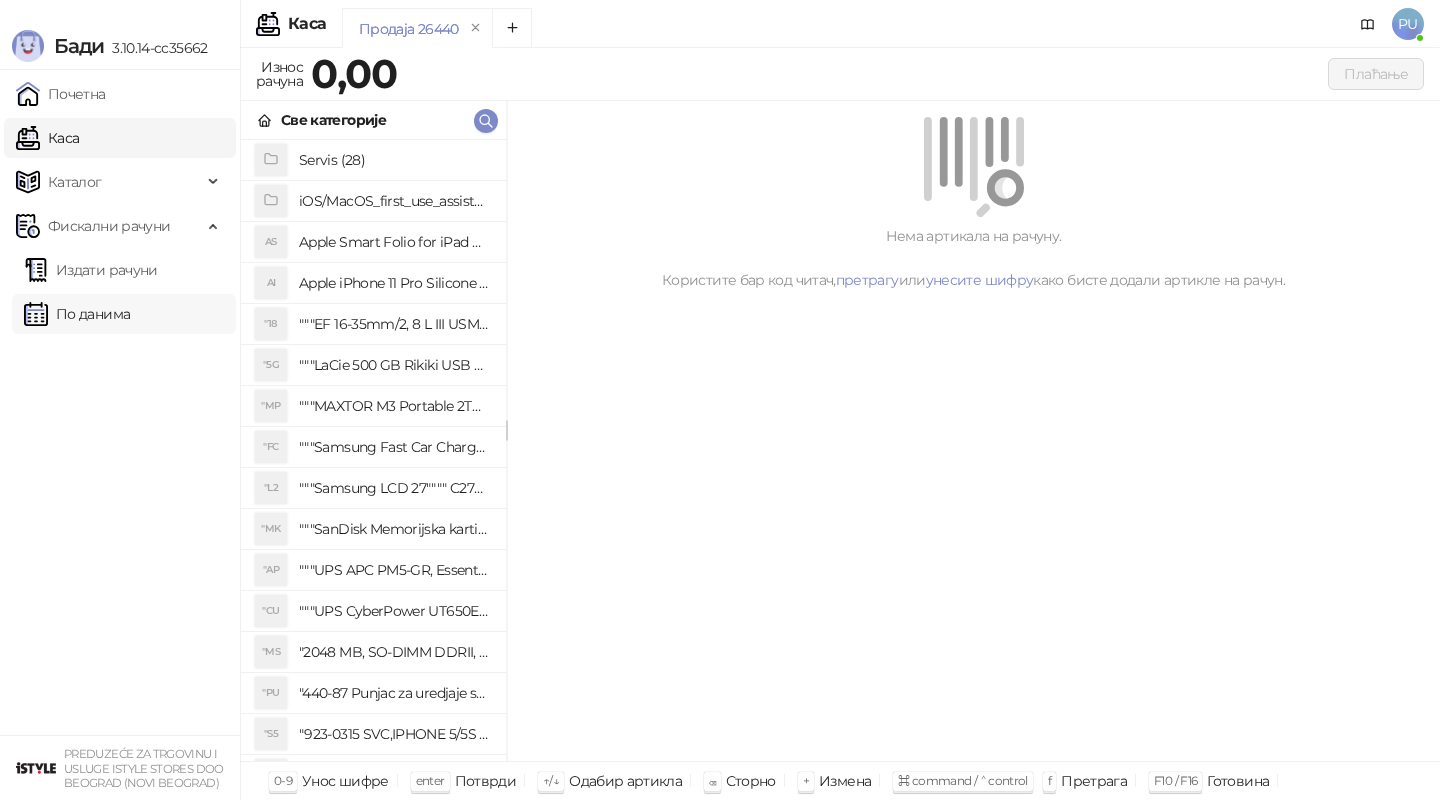 click on "По данима" at bounding box center (77, 314) 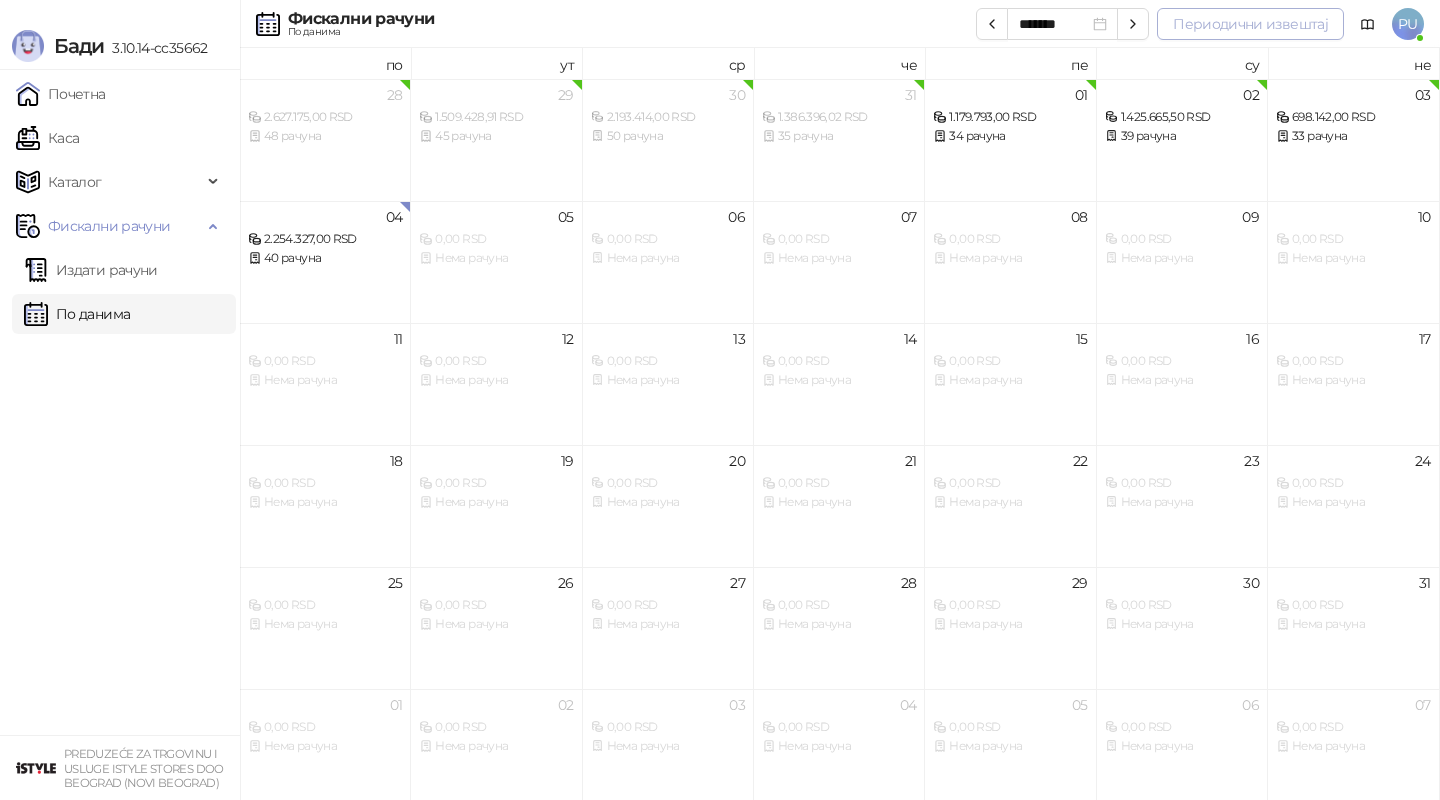 click on "Периодични извештај" at bounding box center (1250, 24) 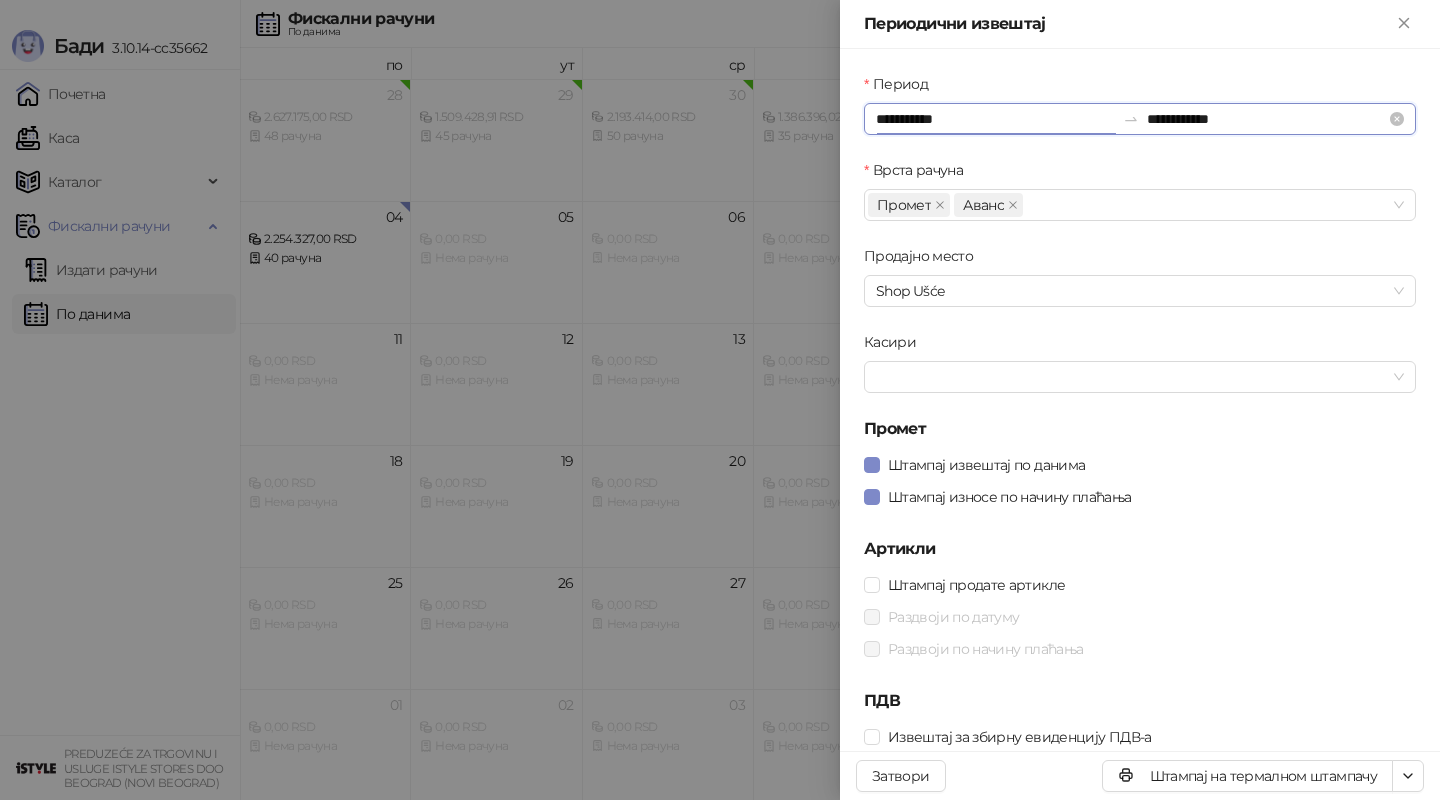 click on "**********" at bounding box center [995, 119] 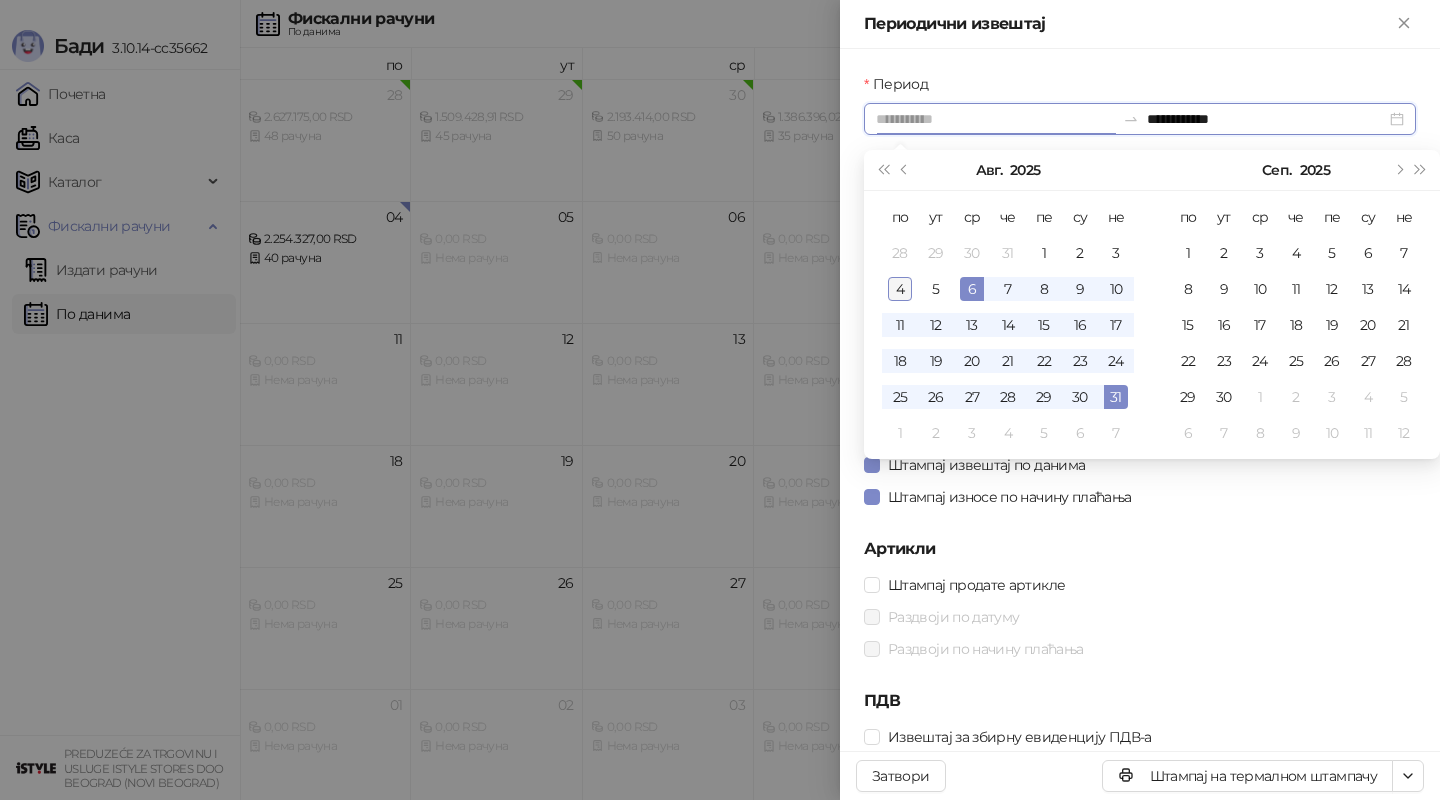 type on "**********" 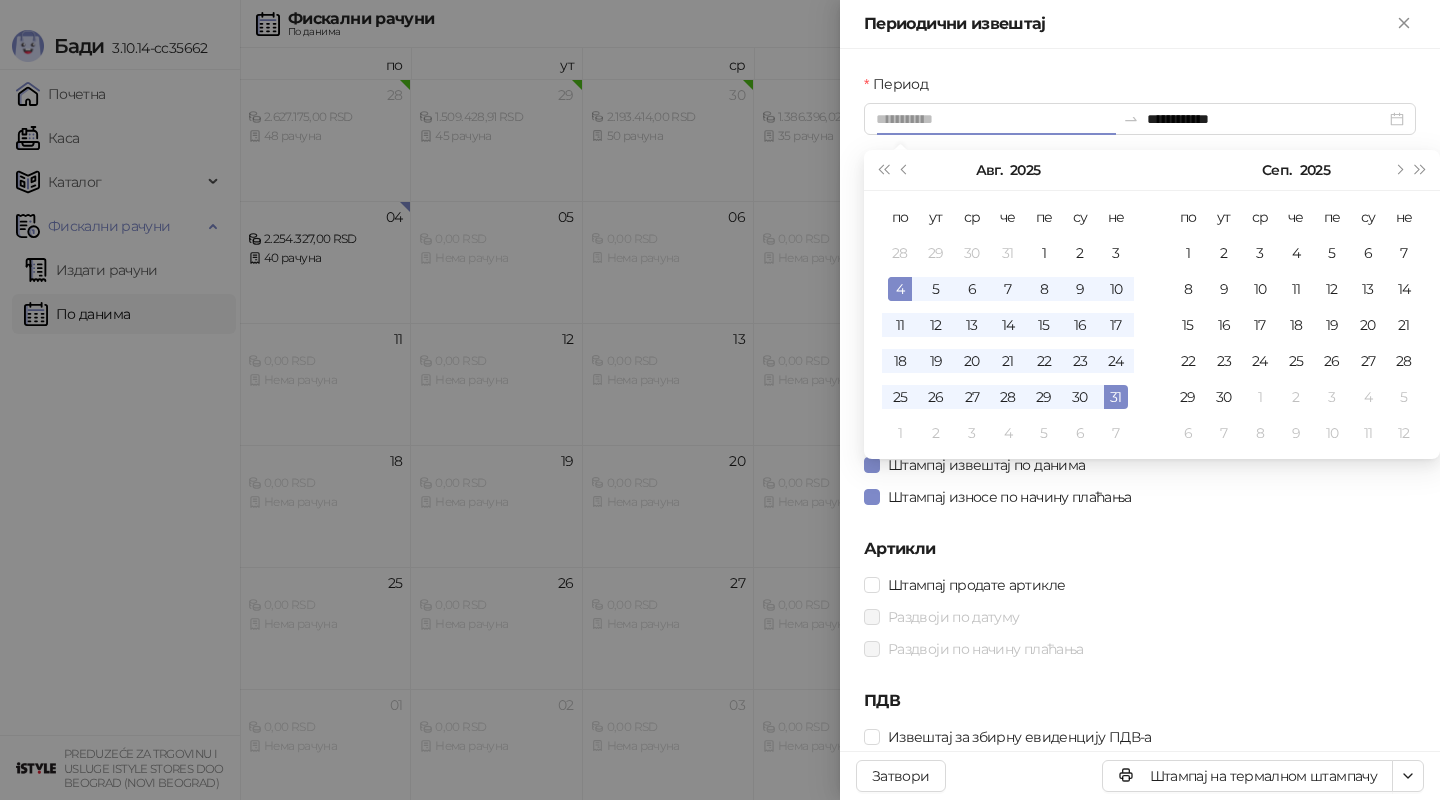 click on "4" at bounding box center (900, 289) 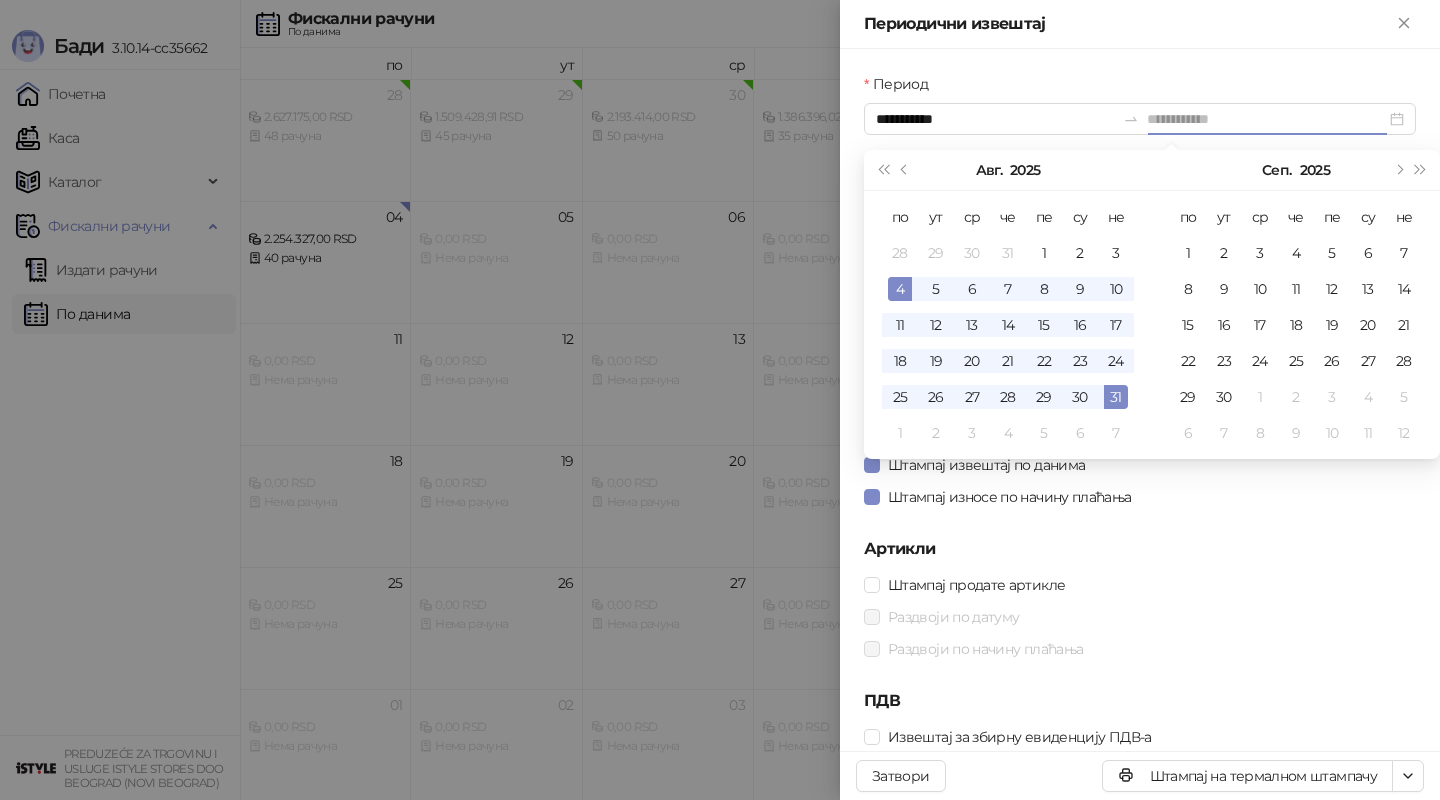 click on "4" at bounding box center [900, 289] 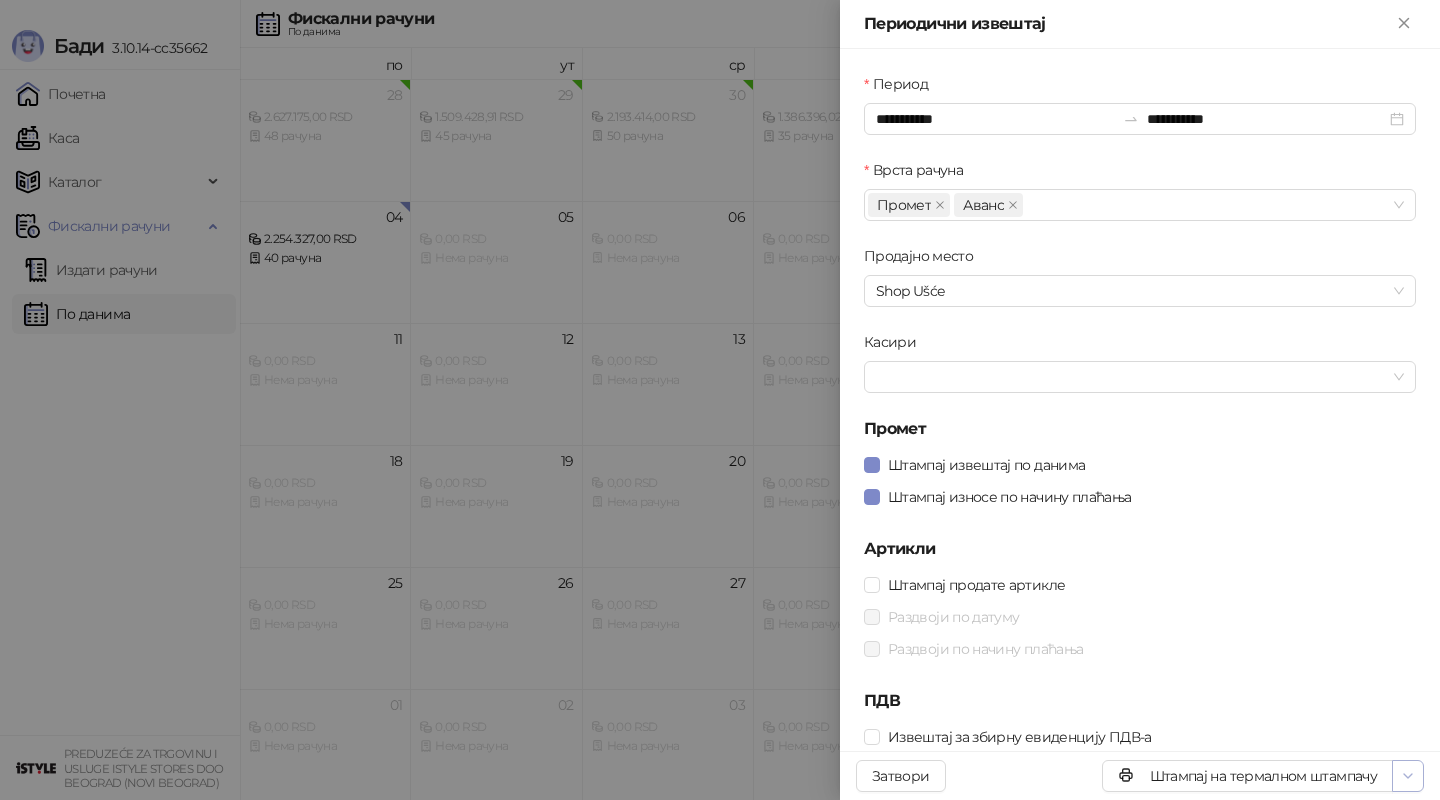 click at bounding box center [1408, 776] 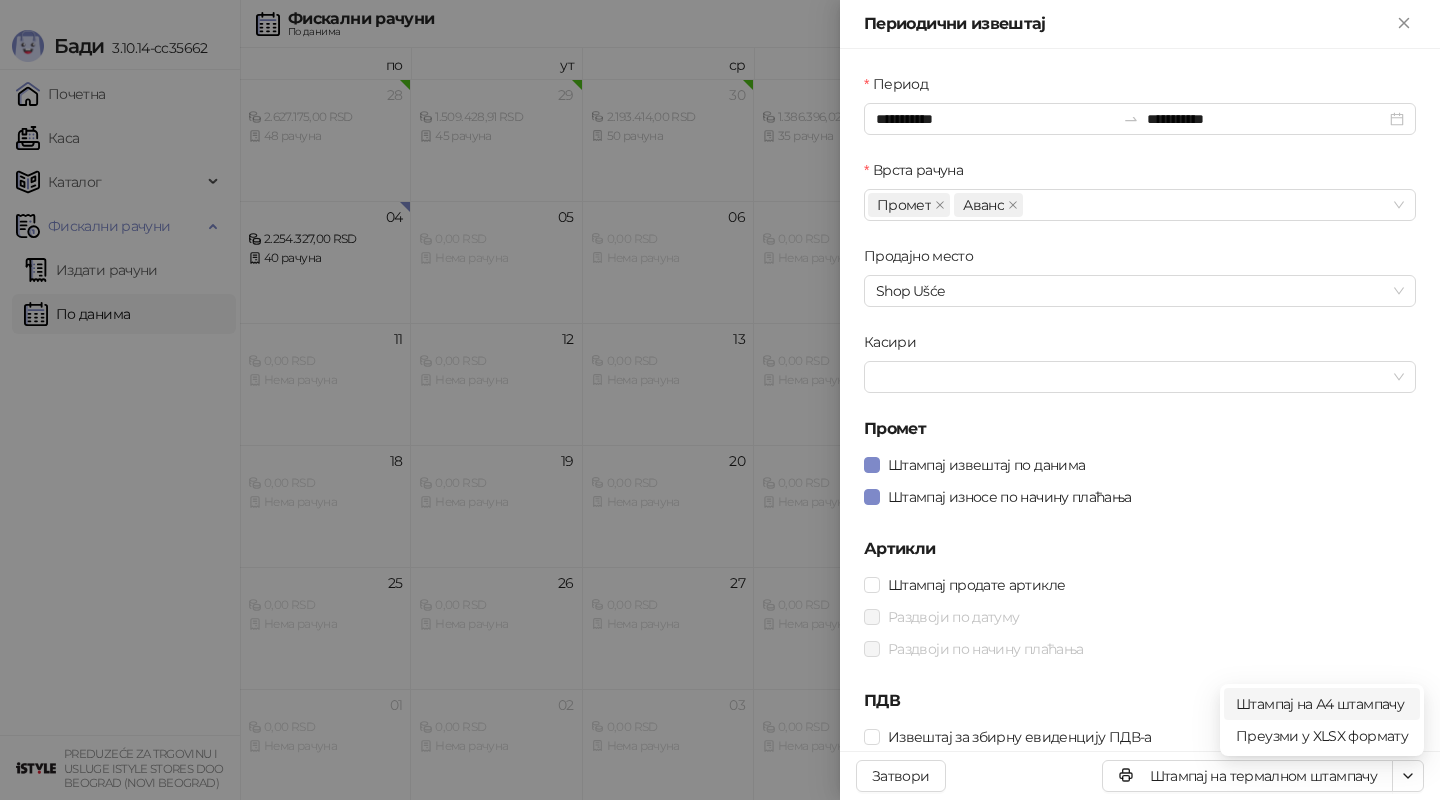 click on "Штампај на А4 штампачу" at bounding box center (1322, 704) 